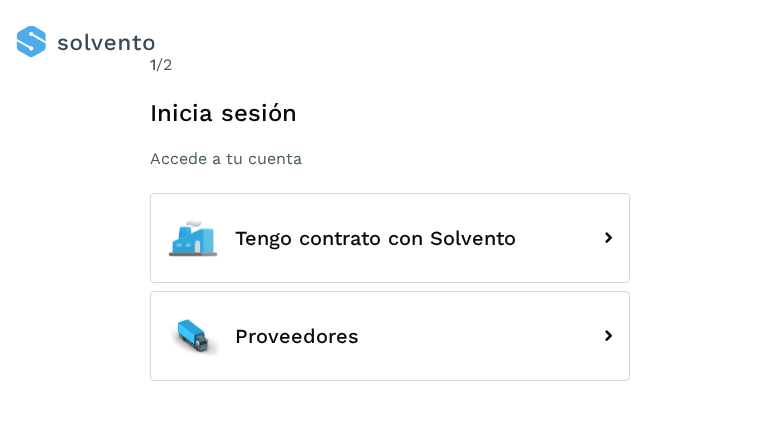 scroll, scrollTop: 0, scrollLeft: 0, axis: both 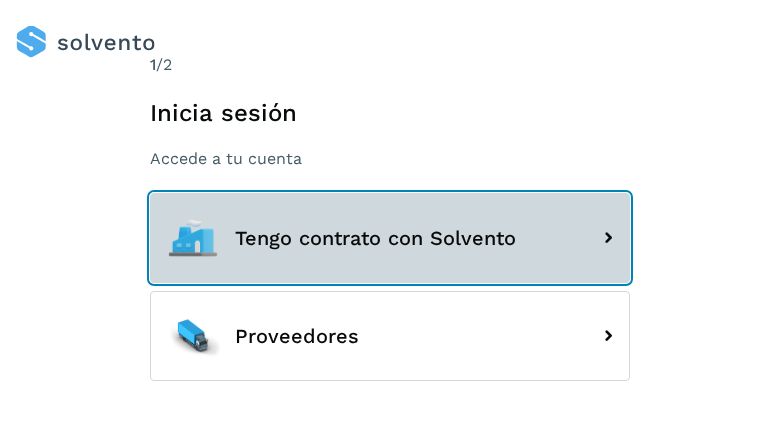 click on "Tengo contrato con Solvento" 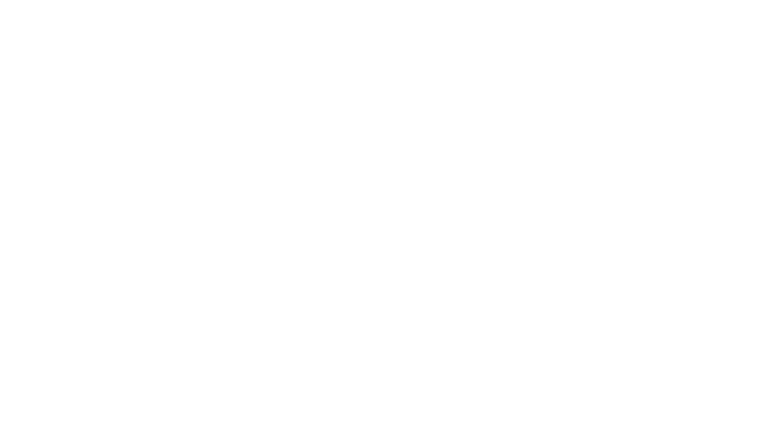 scroll, scrollTop: 0, scrollLeft: 0, axis: both 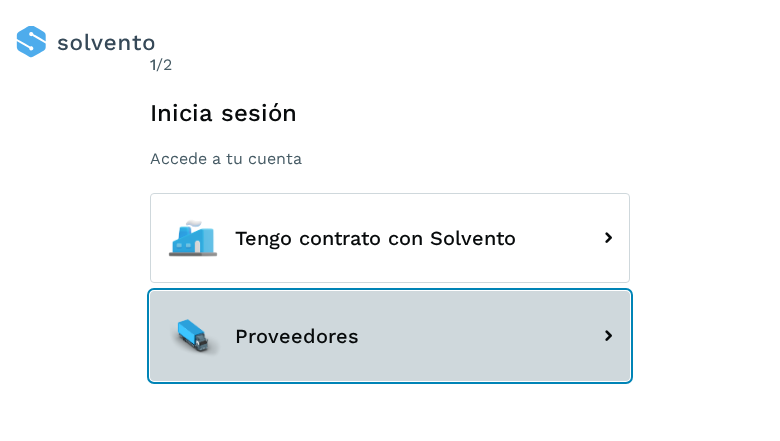 click on "Proveedores" at bounding box center [390, 336] 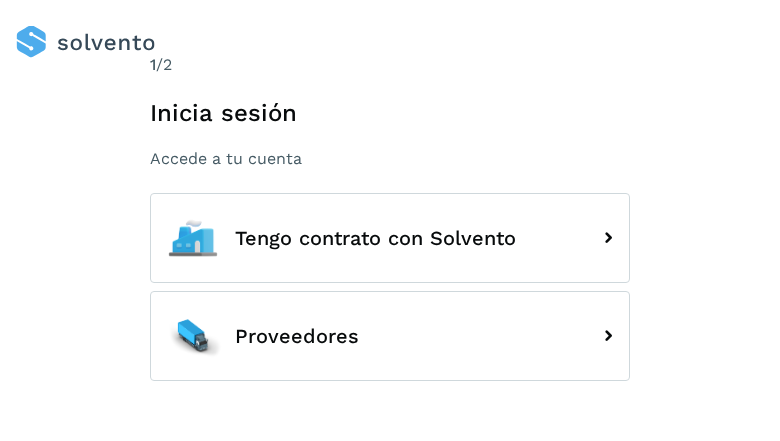 scroll, scrollTop: 0, scrollLeft: 0, axis: both 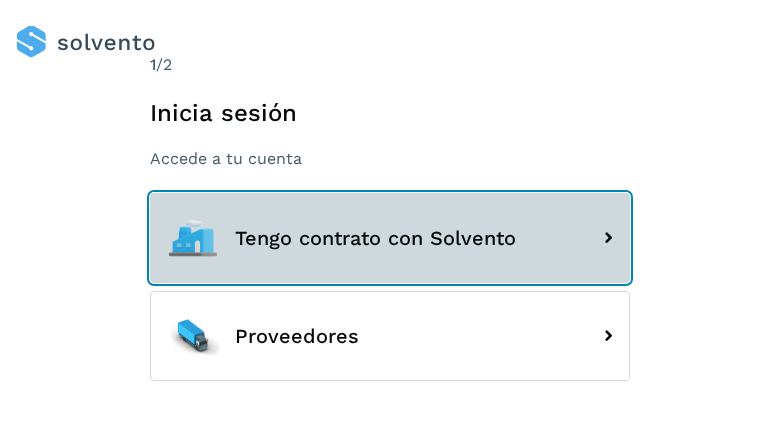 click on "Tengo contrato con Solvento" at bounding box center (390, 238) 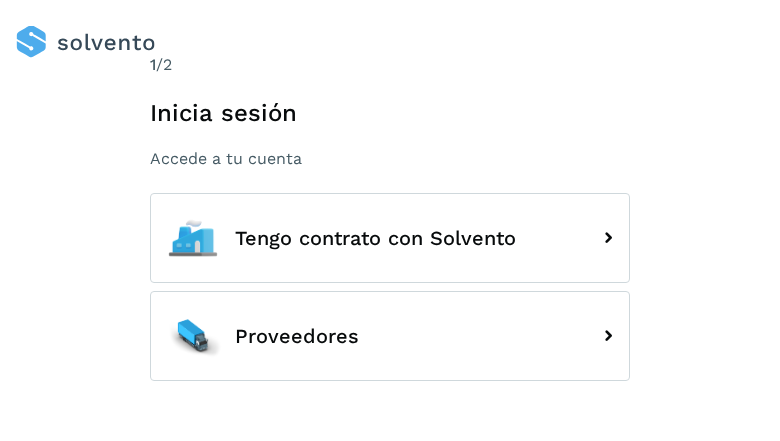 scroll, scrollTop: 0, scrollLeft: 0, axis: both 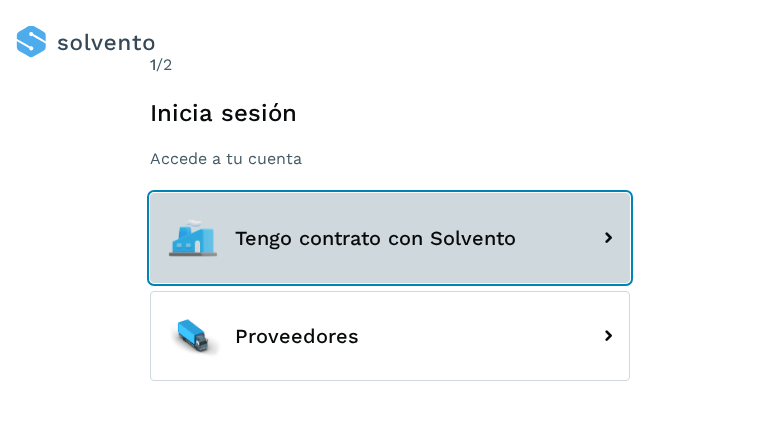 click on "Tengo contrato con Solvento" at bounding box center [390, 238] 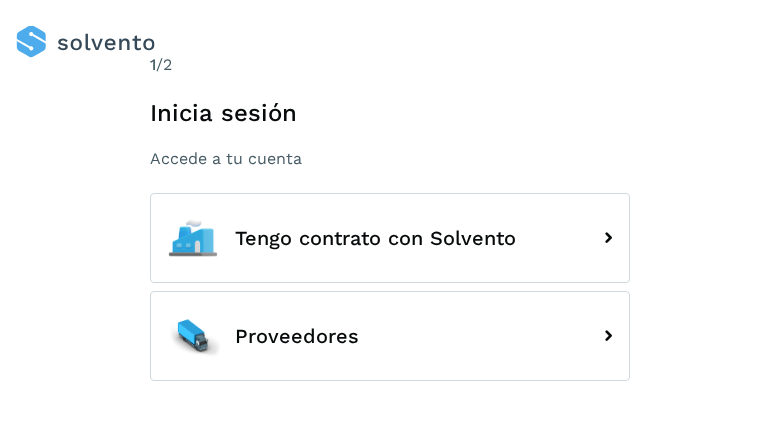 scroll, scrollTop: 0, scrollLeft: 0, axis: both 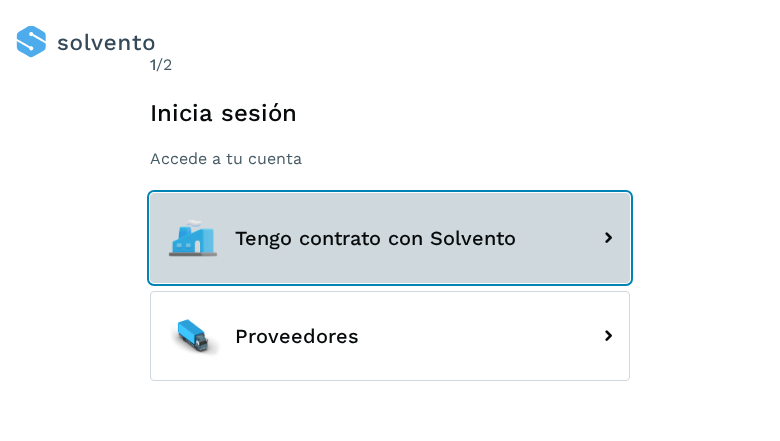 click on "Tengo contrato con Solvento" at bounding box center (390, 238) 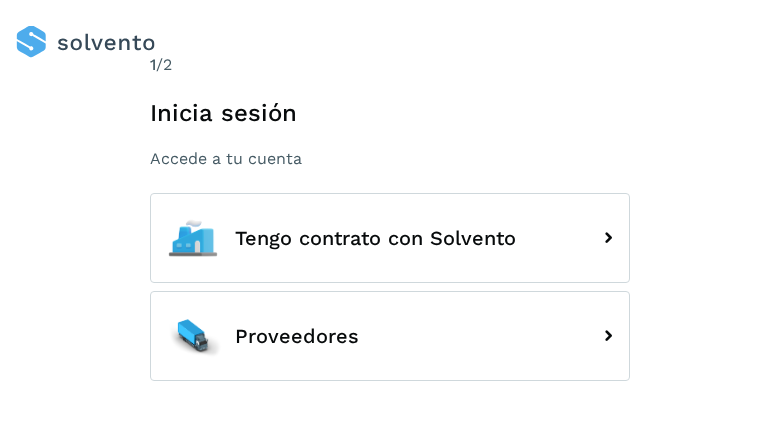 scroll, scrollTop: 0, scrollLeft: 0, axis: both 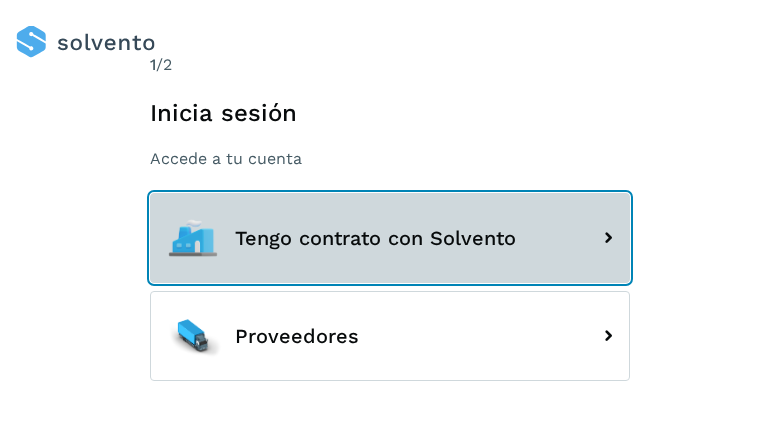 click on "Tengo contrato con Solvento" at bounding box center [390, 238] 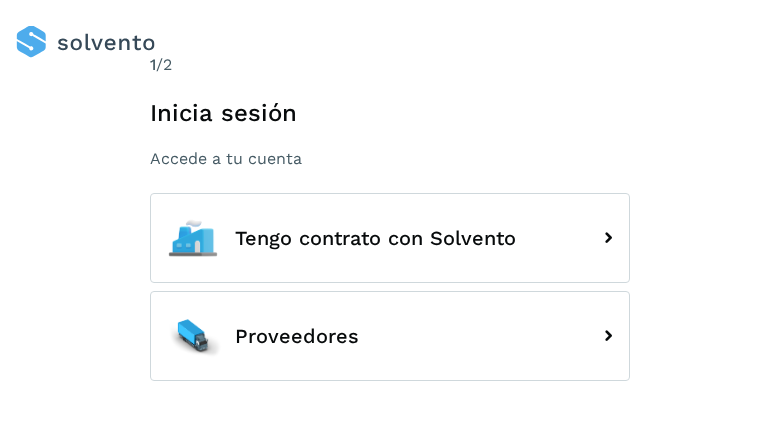 scroll, scrollTop: 0, scrollLeft: 0, axis: both 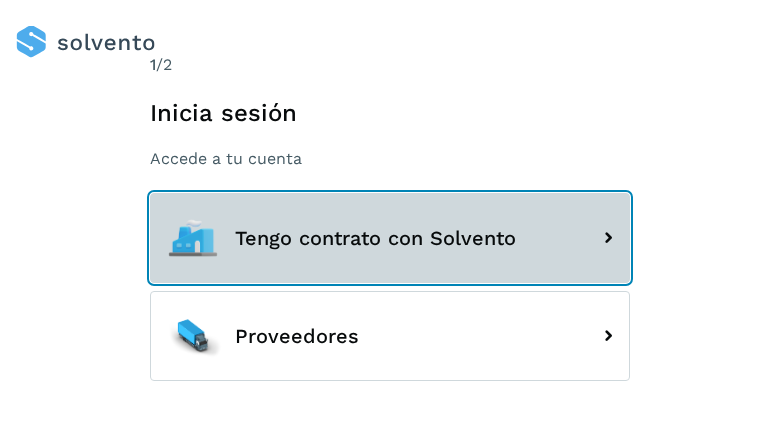 click on "Tengo contrato con Solvento" at bounding box center (390, 238) 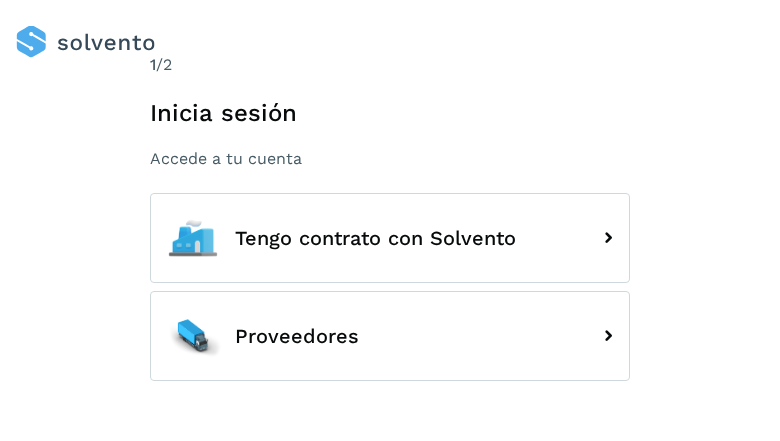 scroll, scrollTop: 0, scrollLeft: 0, axis: both 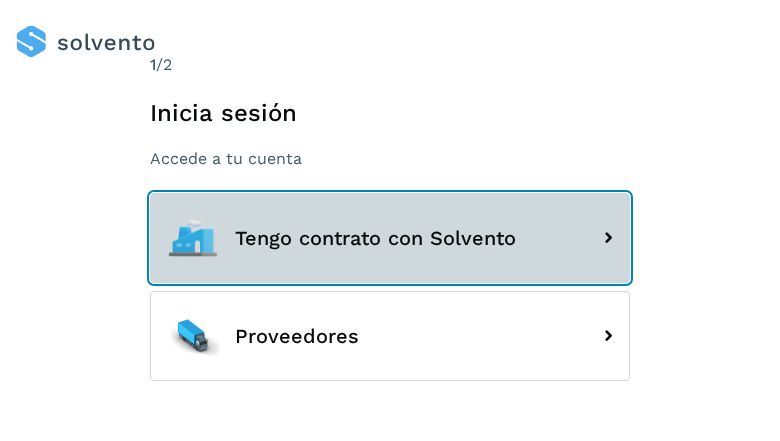 click on "Tengo contrato con Solvento" at bounding box center [390, 238] 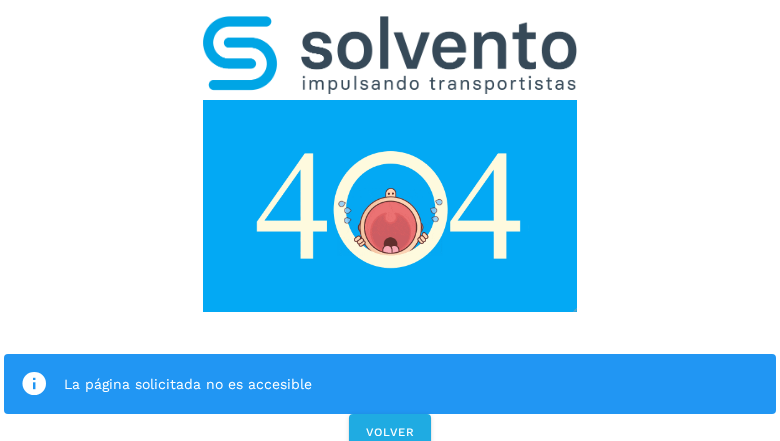 scroll, scrollTop: 0, scrollLeft: 0, axis: both 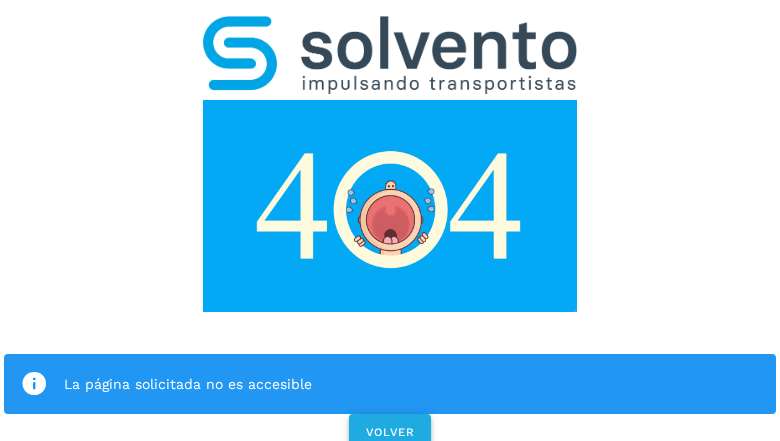 click on "VOLVER" 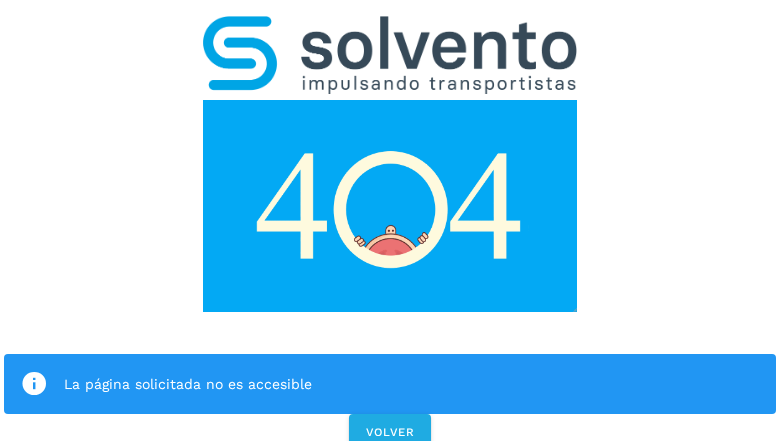 click on "La página solicitada no es accesible  VOLVER" at bounding box center (390, 227) 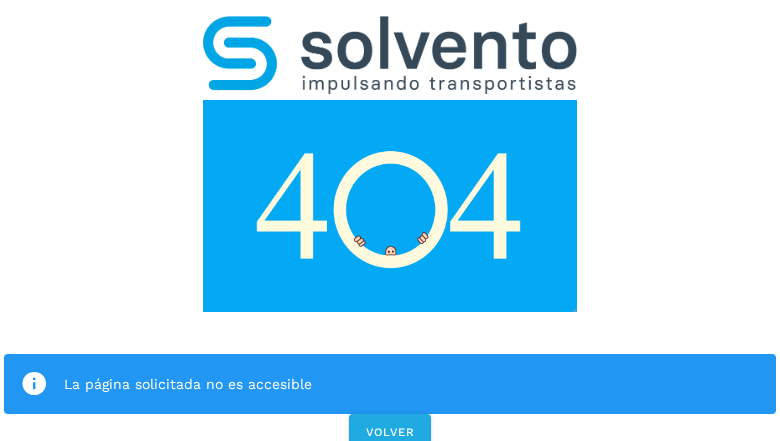 click on "La página solicitada no es accesible  VOLVER" at bounding box center [390, 227] 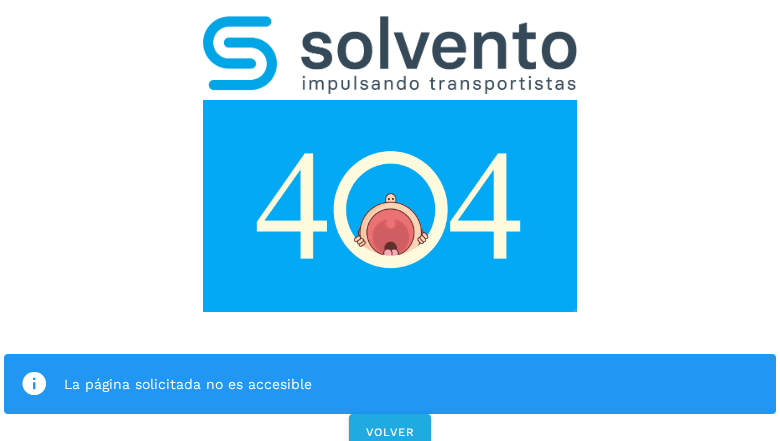 click on "La página solicitada no es accesible  VOLVER" at bounding box center (390, 227) 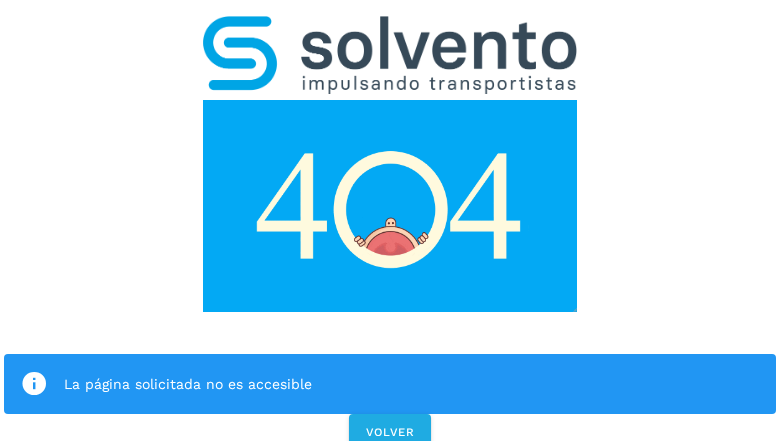 click on "La página solicitada no es accesible  VOLVER" at bounding box center (390, 227) 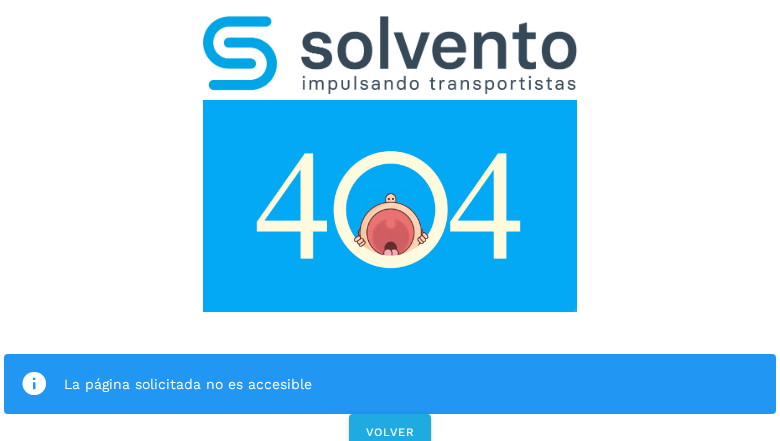 click on "La página solicitada no es accesible  VOLVER" at bounding box center [390, 227] 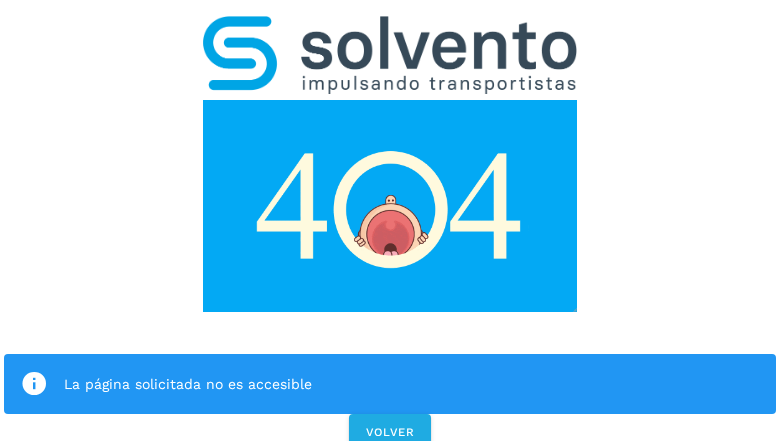 click on "La página solicitada no es accesible" at bounding box center (390, 384) 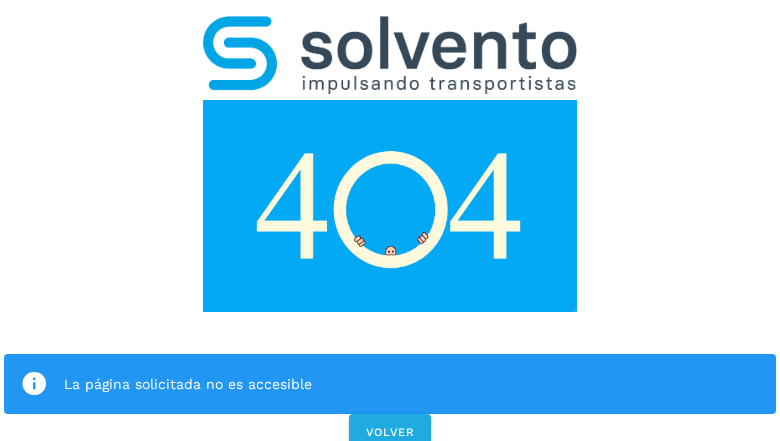 click at bounding box center (390, 206) 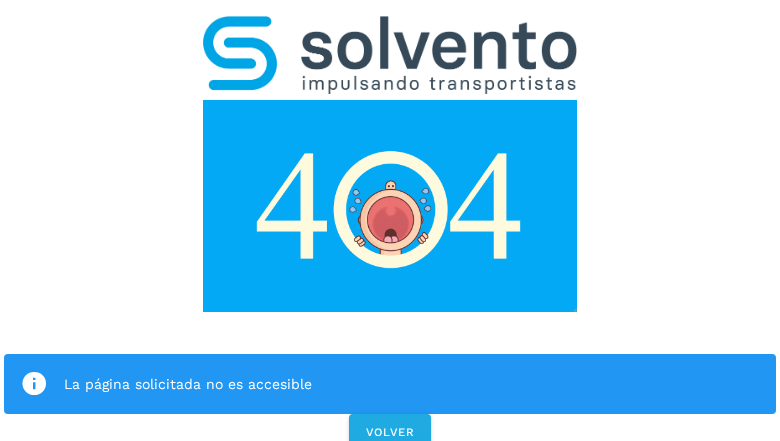 click at bounding box center [390, 206] 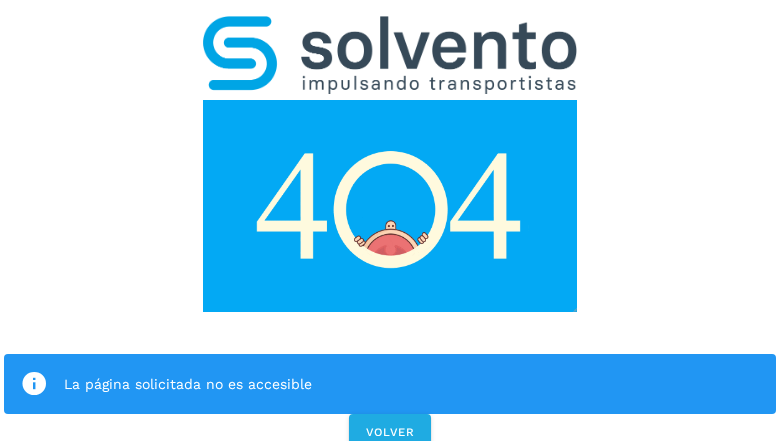 click at bounding box center (390, 55) 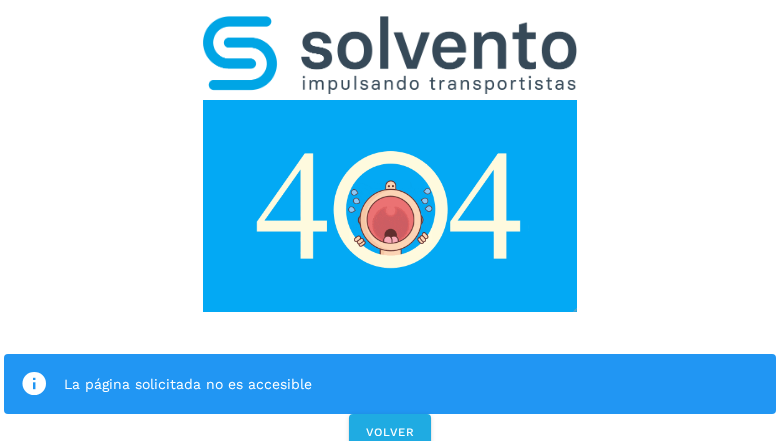 click at bounding box center (390, 206) 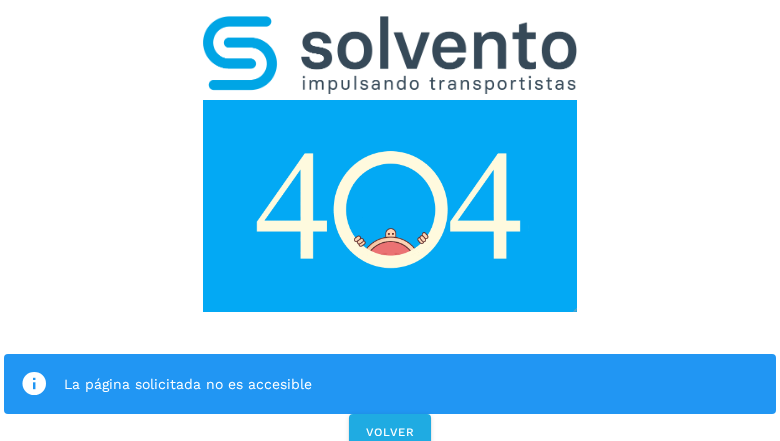 click on "La página solicitada no es accesible" 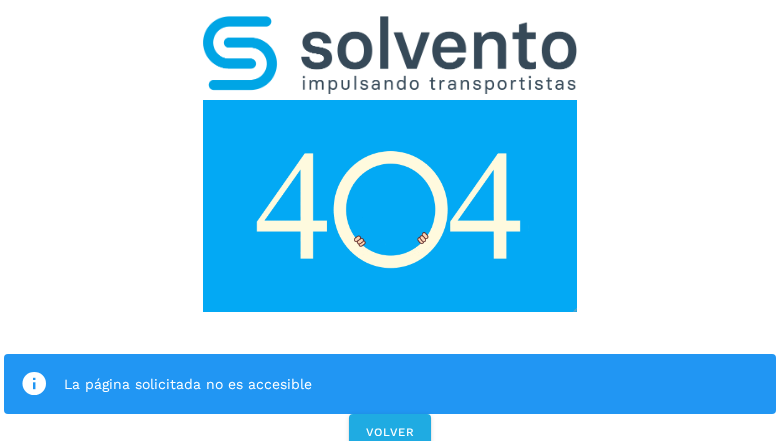 click on "La página solicitada no es accesible" 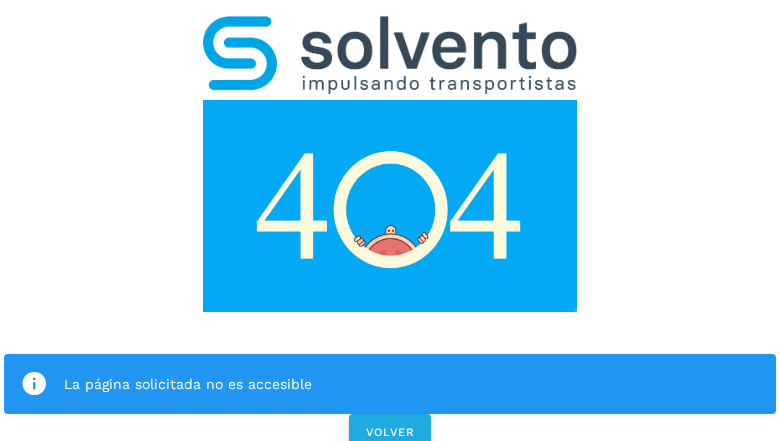 click at bounding box center [34, 384] 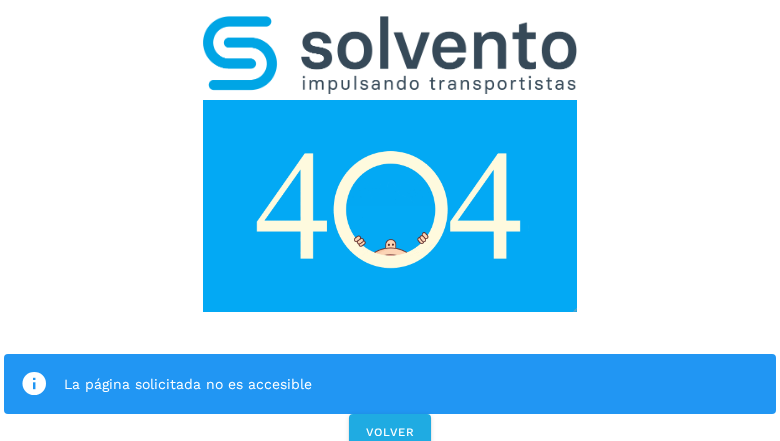 click on "La página solicitada no es accesible" 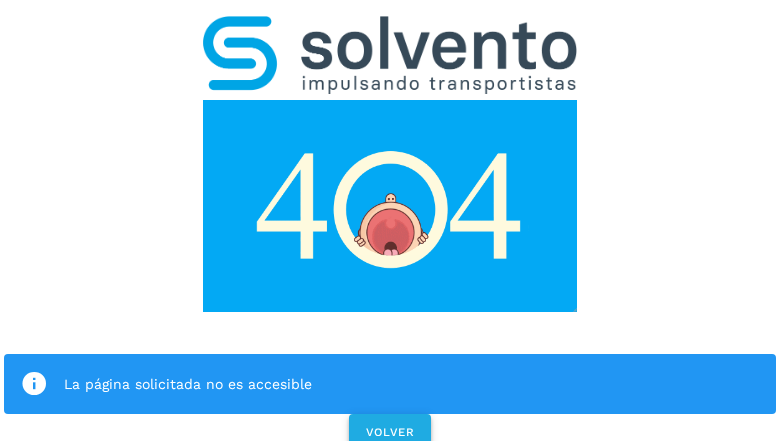 click on "VOLVER" 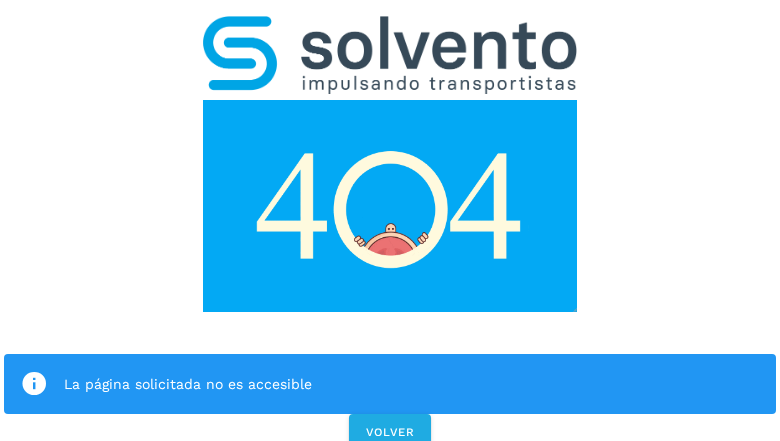 click on "La página solicitada no es accesible  VOLVER" at bounding box center (390, 227) 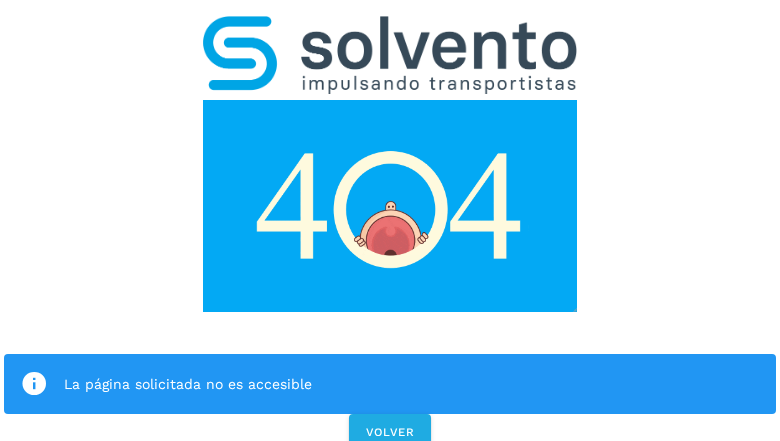 click on "La página solicitada no es accesible  VOLVER" at bounding box center (390, 227) 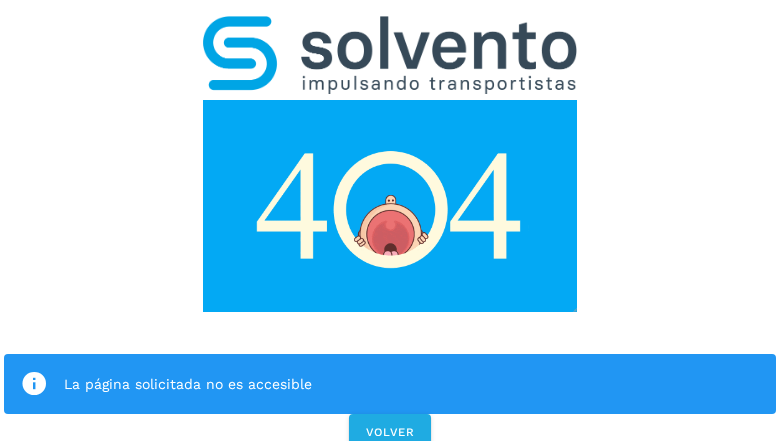 click on "La página solicitada no es accesible  VOLVER" at bounding box center (390, 227) 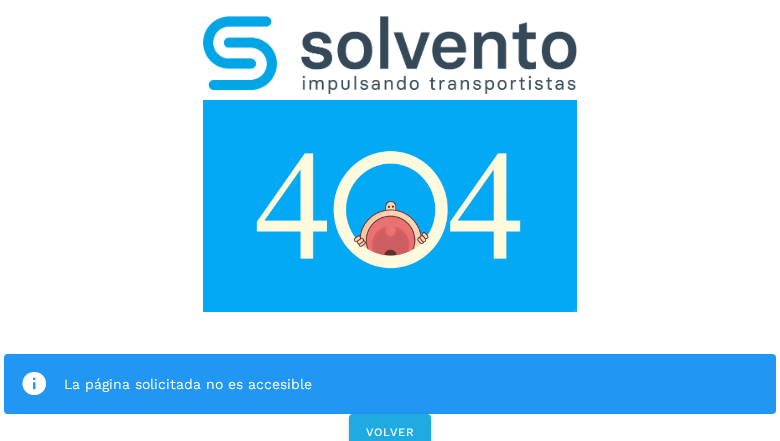 click on "La página solicitada no es accesible  VOLVER" at bounding box center [390, 227] 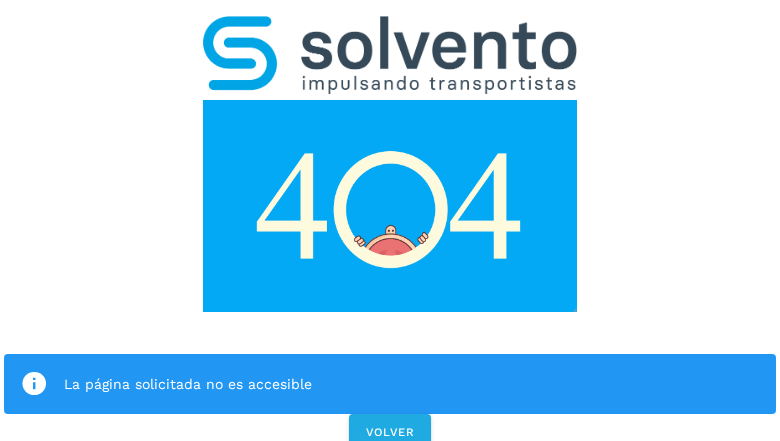 click on "La página solicitada no es accesible  VOLVER" at bounding box center [390, 227] 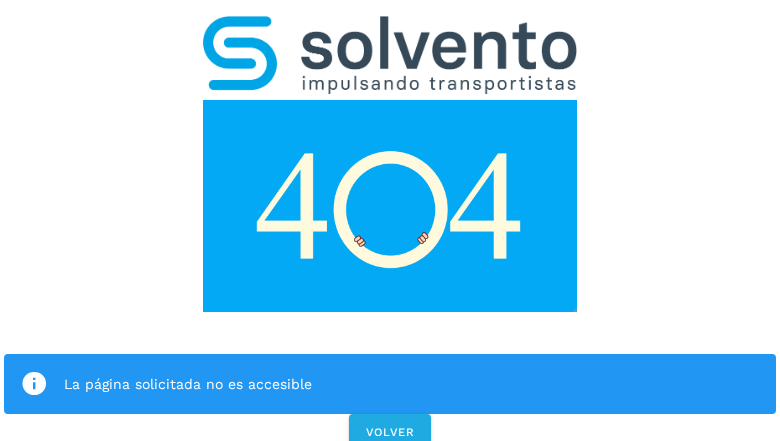 click on "La página solicitada no es accesible" at bounding box center (390, 384) 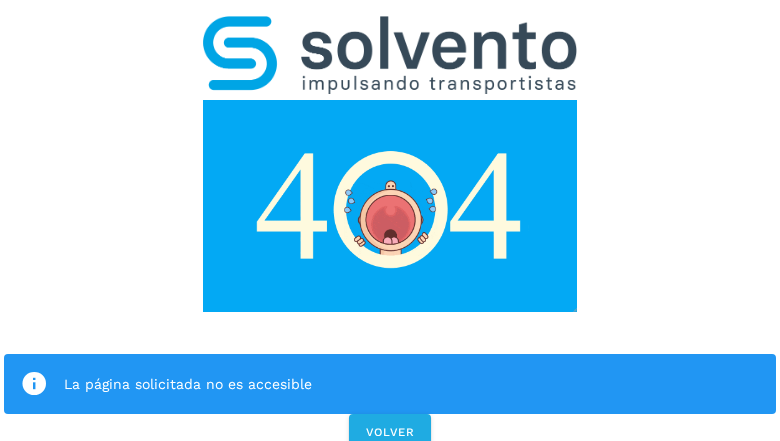 click at bounding box center [390, 206] 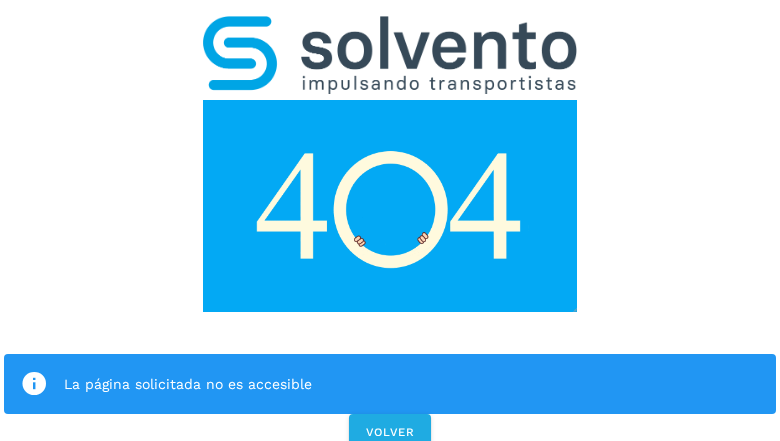 click at bounding box center [390, 206] 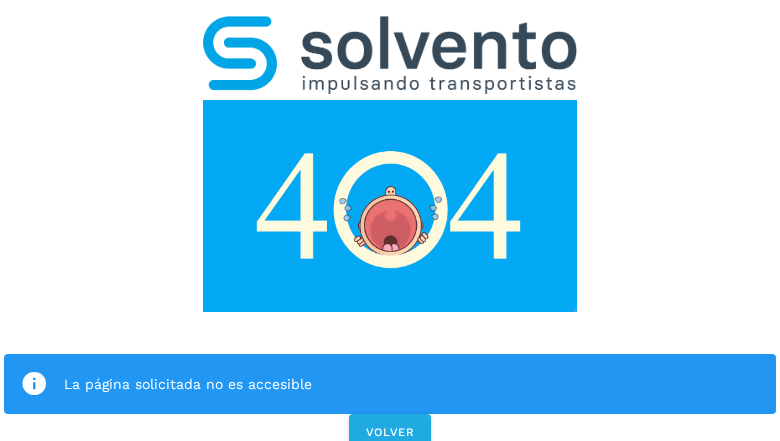 click at bounding box center (390, 55) 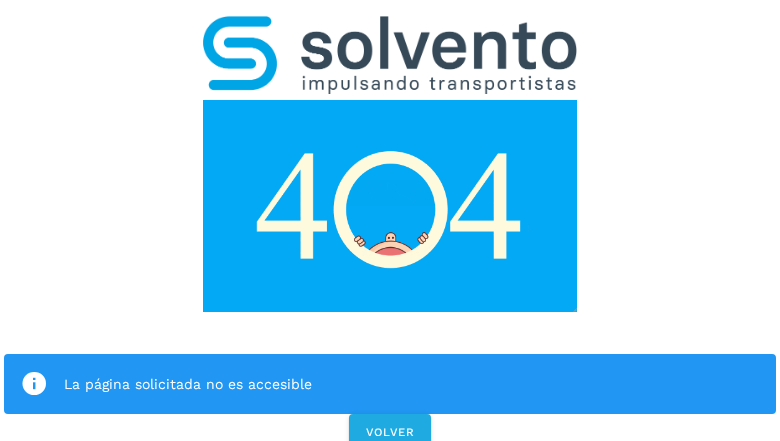 click at bounding box center [390, 206] 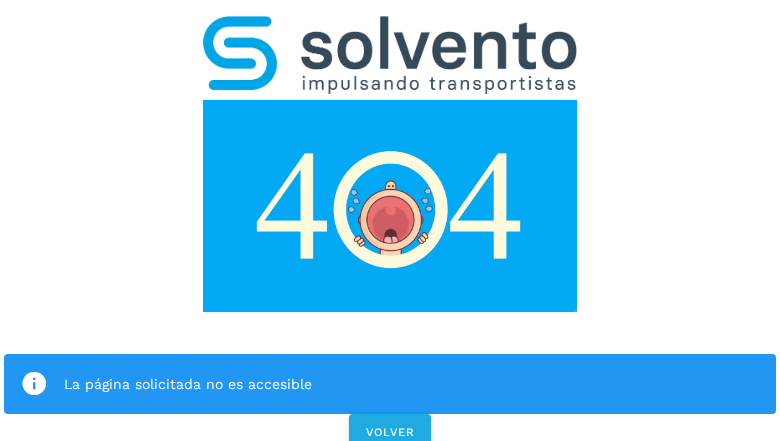 click on "La página solicitada no es accesible" 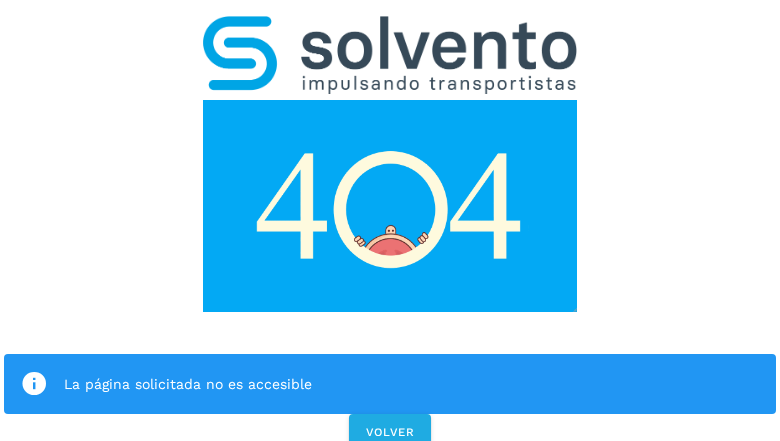 click on "La página solicitada no es accesible" 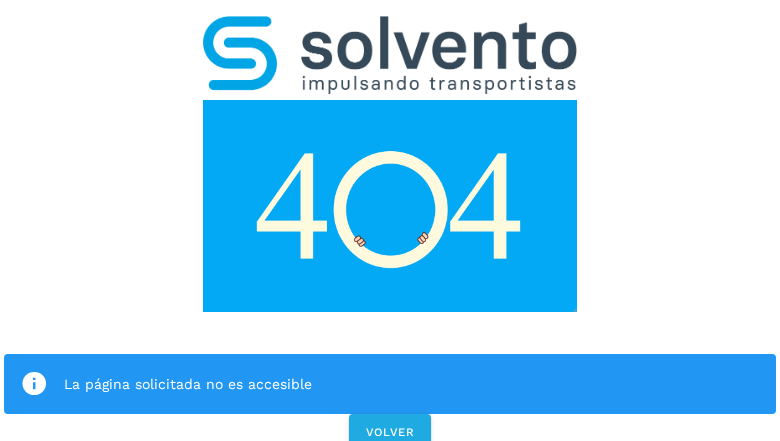 click at bounding box center [34, 384] 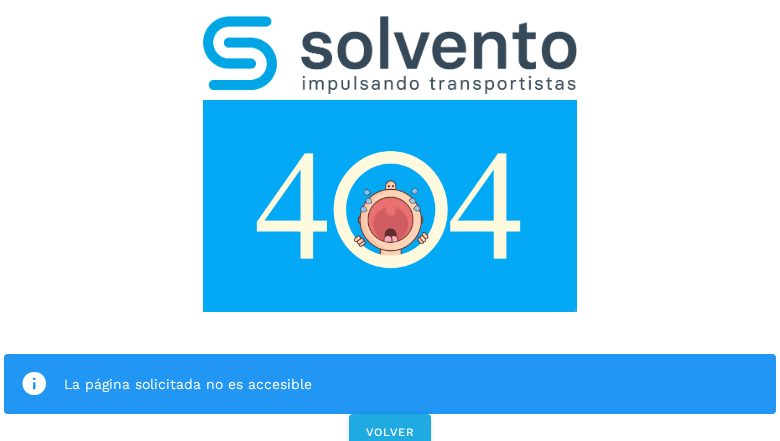 click on "La página solicitada no es accesible" 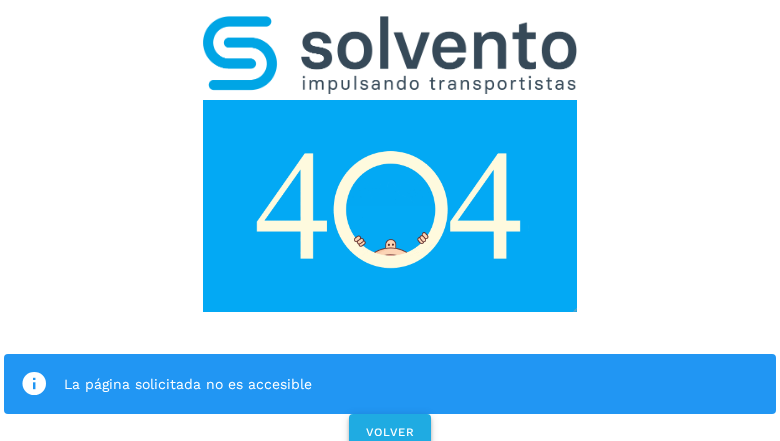 click on "VOLVER" 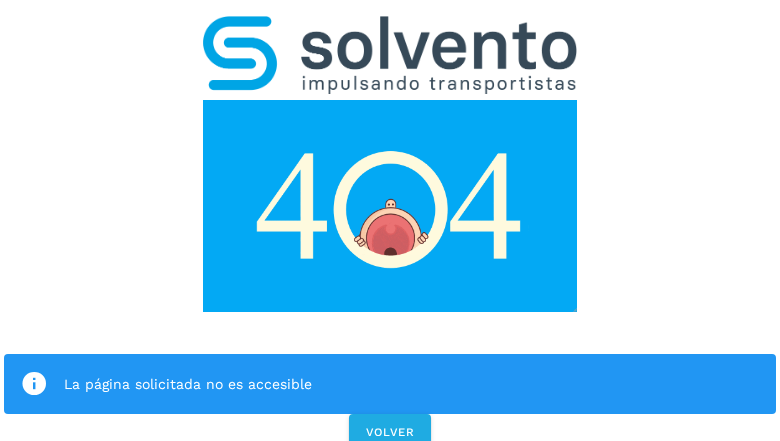 scroll, scrollTop: 0, scrollLeft: 0, axis: both 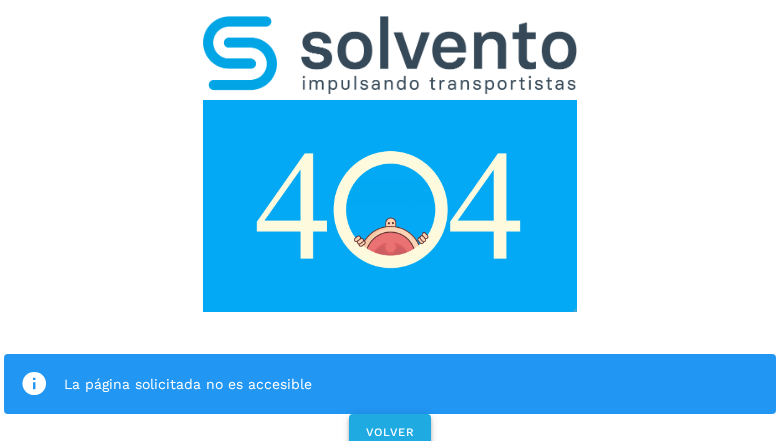 click on "VOLVER" 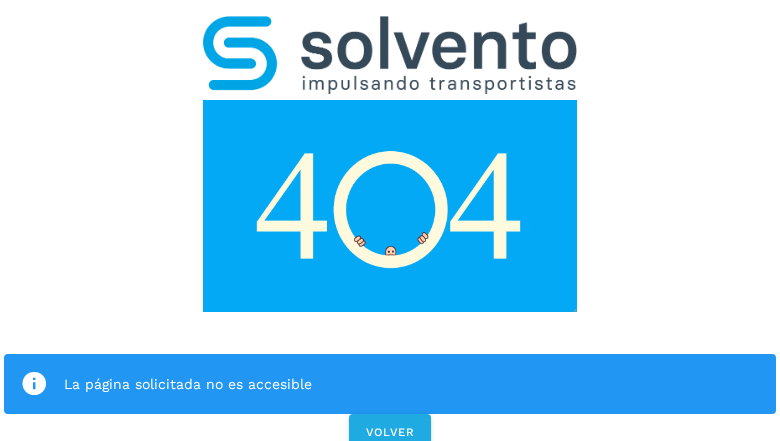 click on "La página solicitada no es accesible  VOLVER" at bounding box center [390, 227] 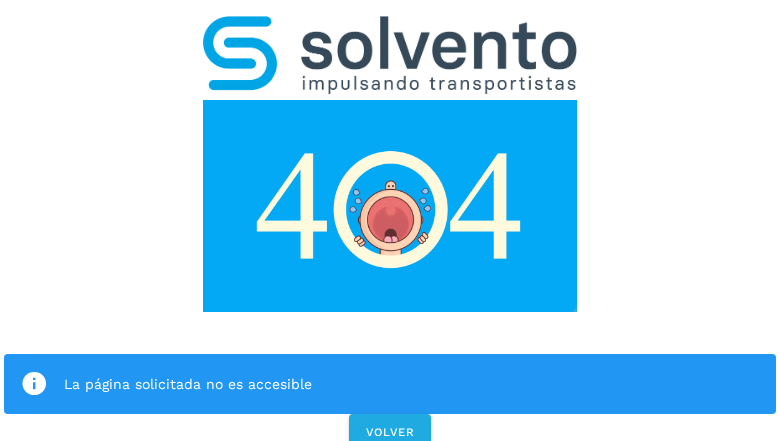 click on "La página solicitada no es accesible  VOLVER" at bounding box center [390, 227] 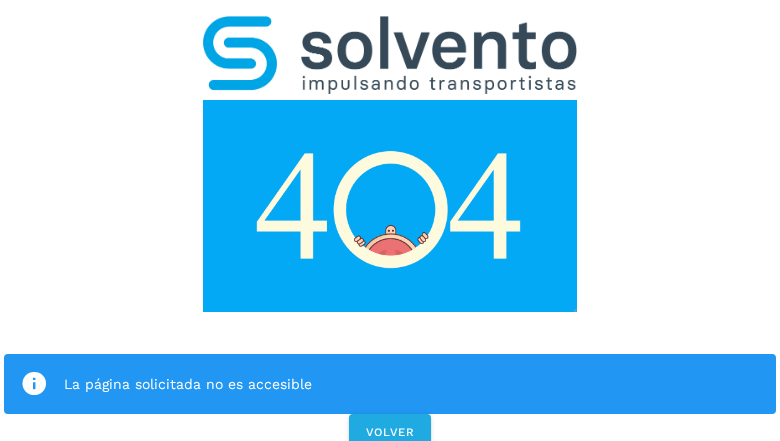 click on "La página solicitada no es accesible  VOLVER" at bounding box center (390, 227) 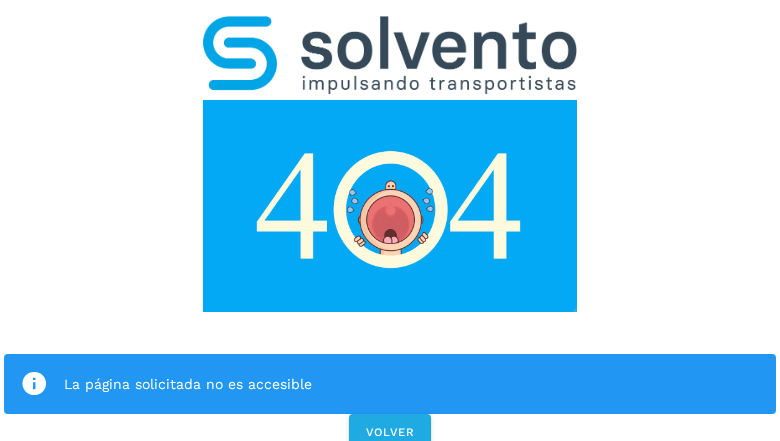 click on "La página solicitada no es accesible  VOLVER" at bounding box center [390, 227] 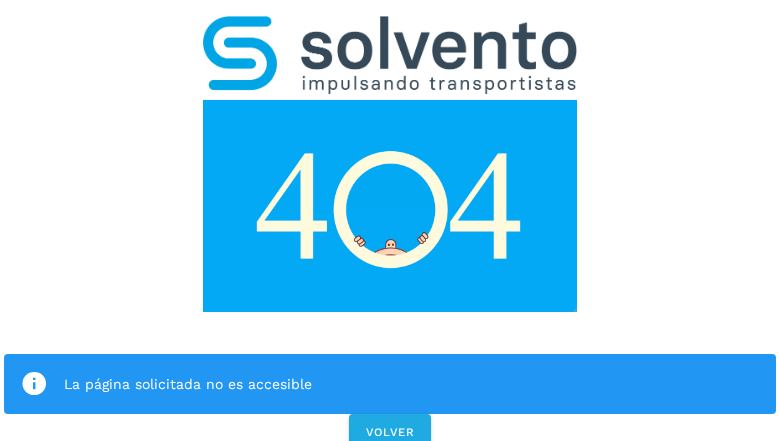 click on "La página solicitada no es accesible  VOLVER" at bounding box center (390, 227) 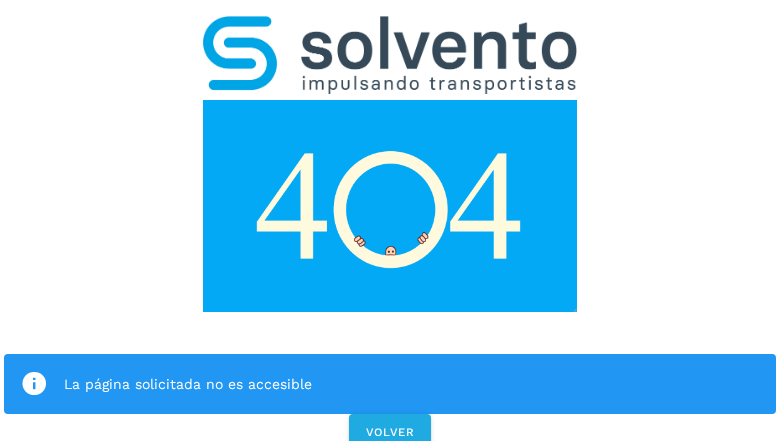 click on "La página solicitada no es accesible" at bounding box center (390, 384) 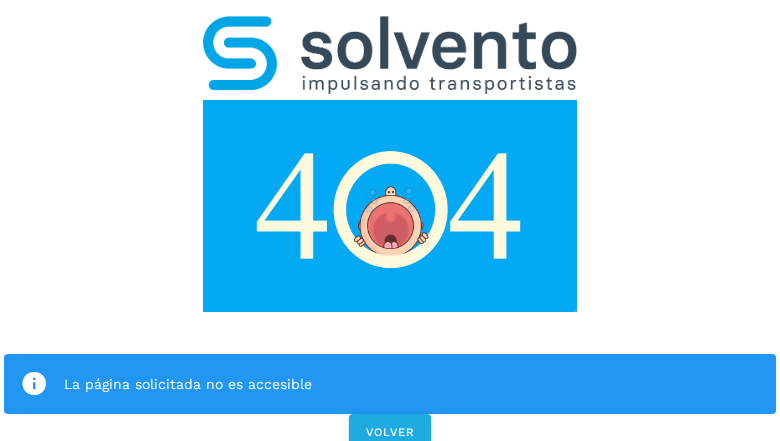 click at bounding box center [390, 206] 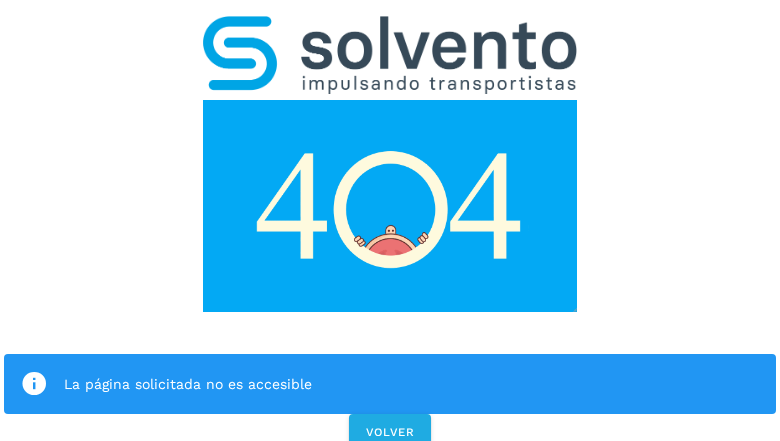 click at bounding box center (390, 206) 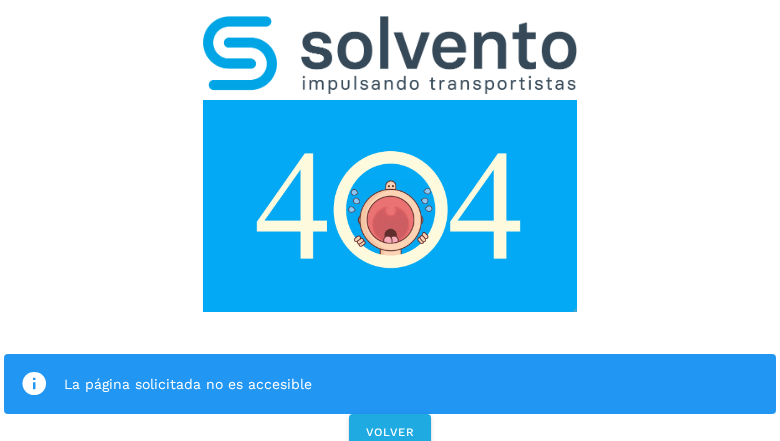 click at bounding box center [390, 55] 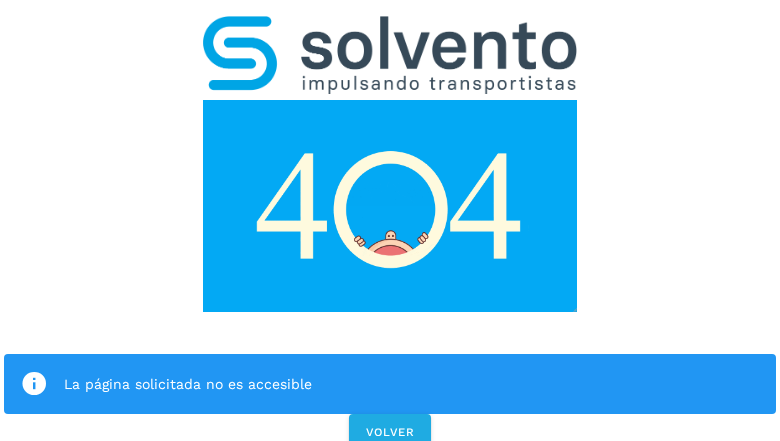 click at bounding box center [390, 206] 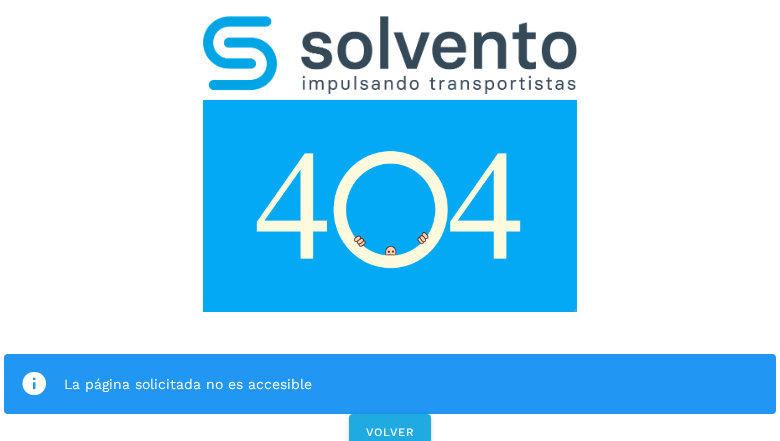 click on "La página solicitada no es accesible" 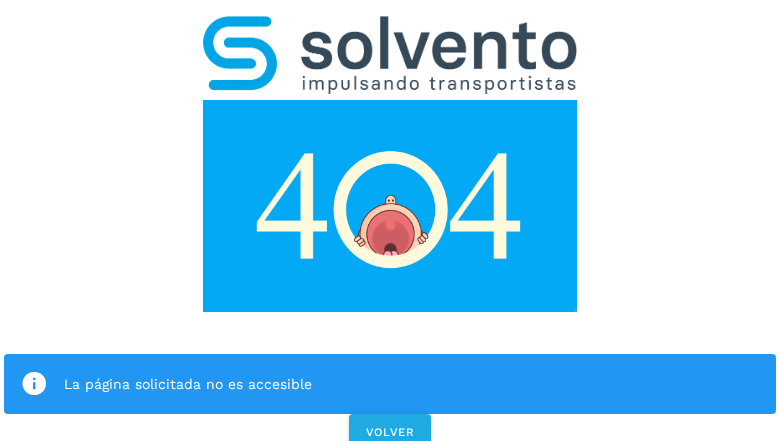 click on "La página solicitada no es accesible" 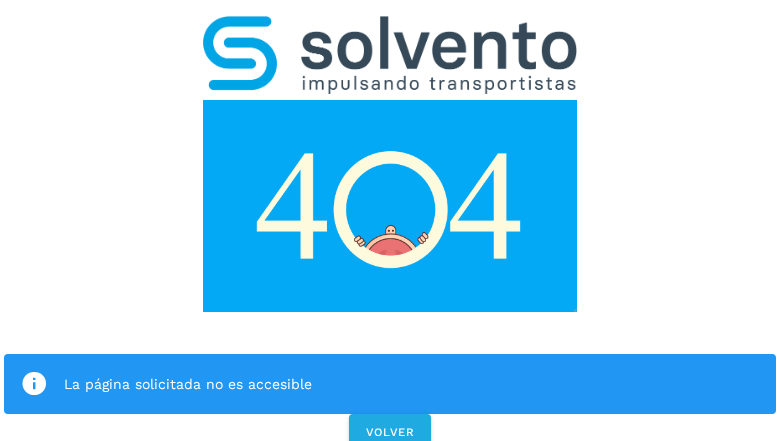 click at bounding box center [34, 384] 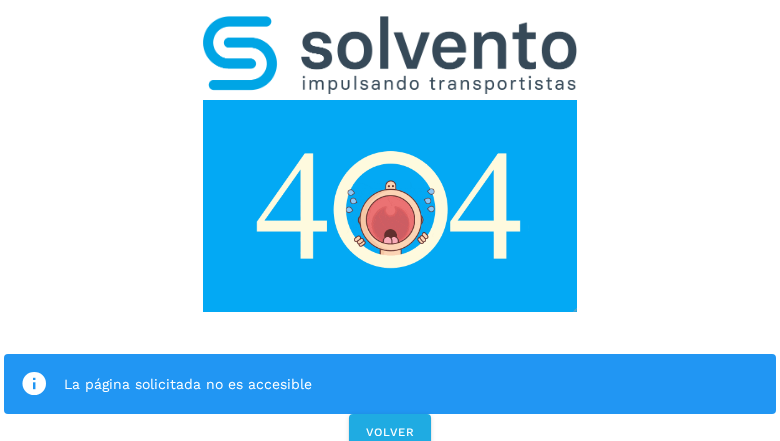 click on "La página solicitada no es accesible" 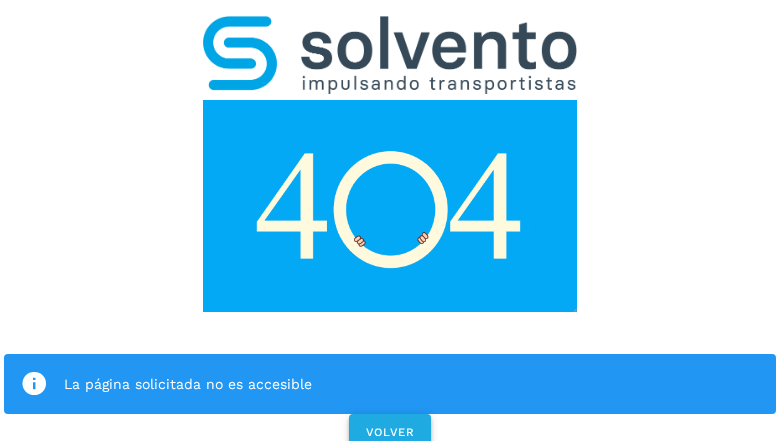 click on "VOLVER" 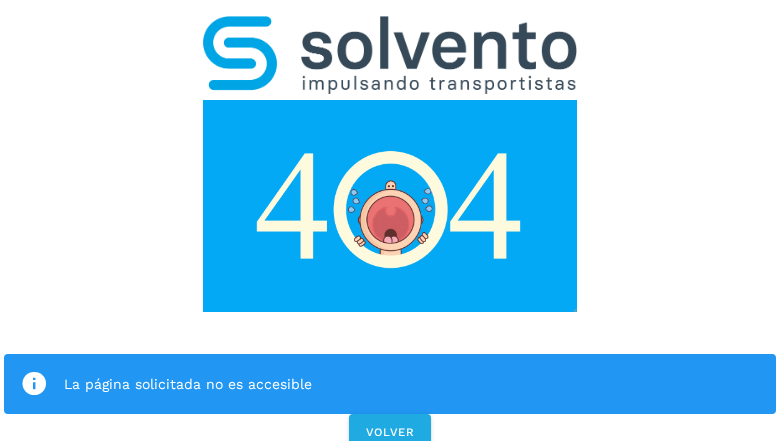scroll, scrollTop: 0, scrollLeft: 0, axis: both 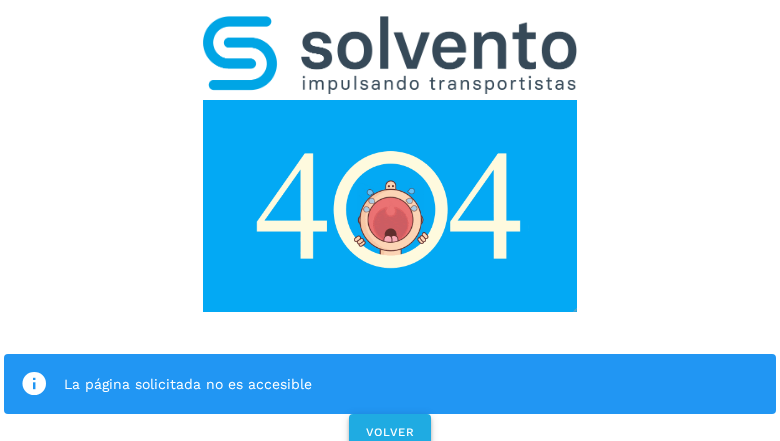 click on "VOLVER" 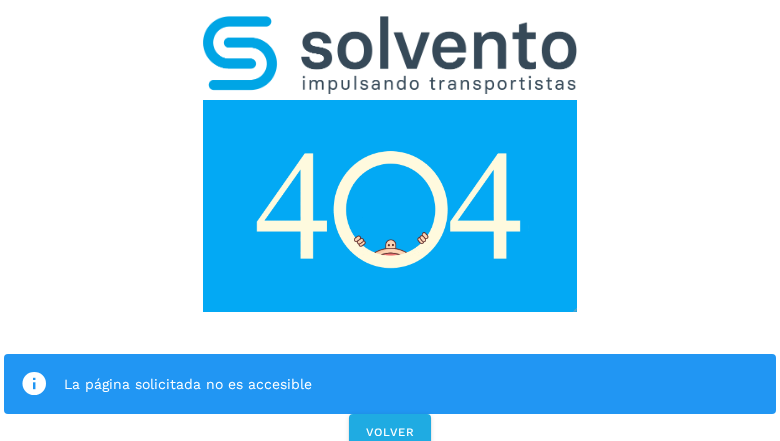 click on "La página solicitada no es accesible  VOLVER" at bounding box center [390, 227] 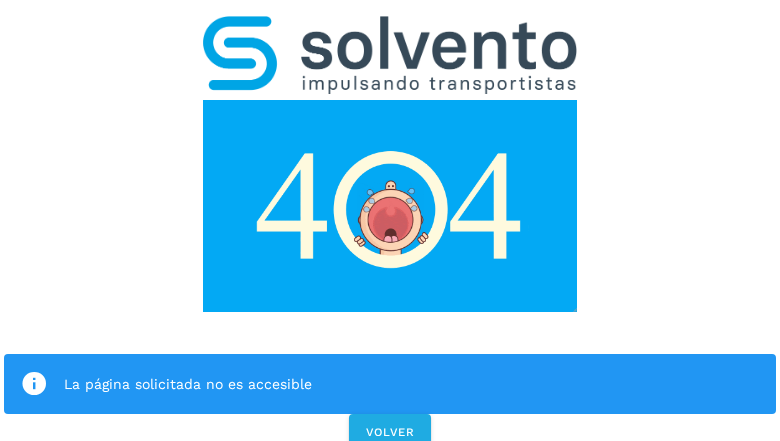 click on "La página solicitada no es accesible  VOLVER" at bounding box center [390, 227] 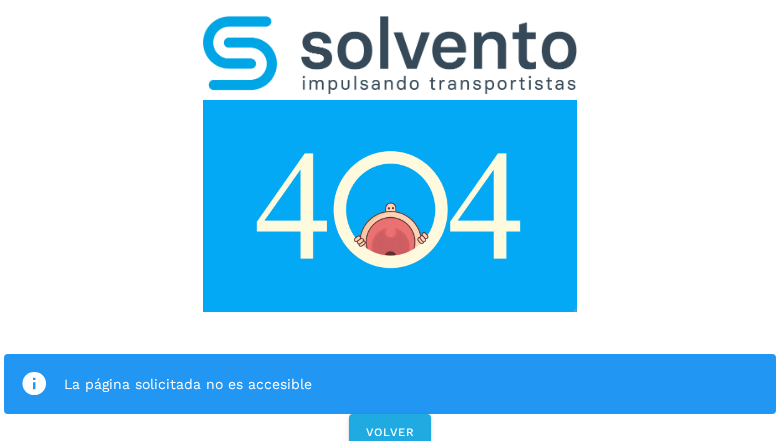 click on "La página solicitada no es accesible  VOLVER" at bounding box center [390, 227] 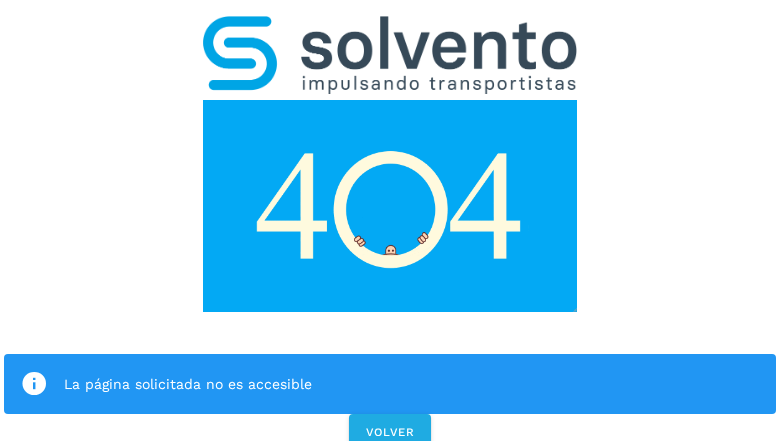 click on "La página solicitada no es accesible  VOLVER" at bounding box center [390, 227] 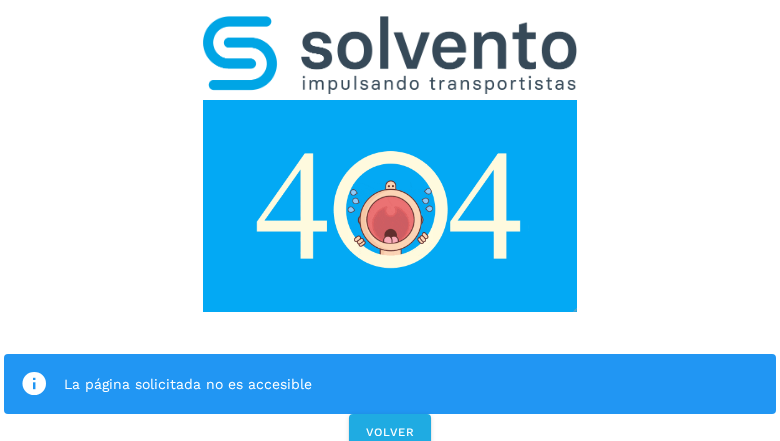 click on "La página solicitada no es accesible  VOLVER" at bounding box center (390, 227) 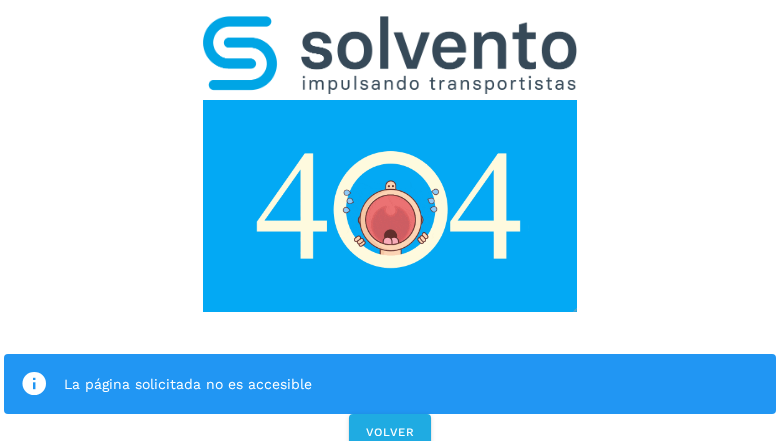 click on "La página solicitada no es accesible" at bounding box center [390, 384] 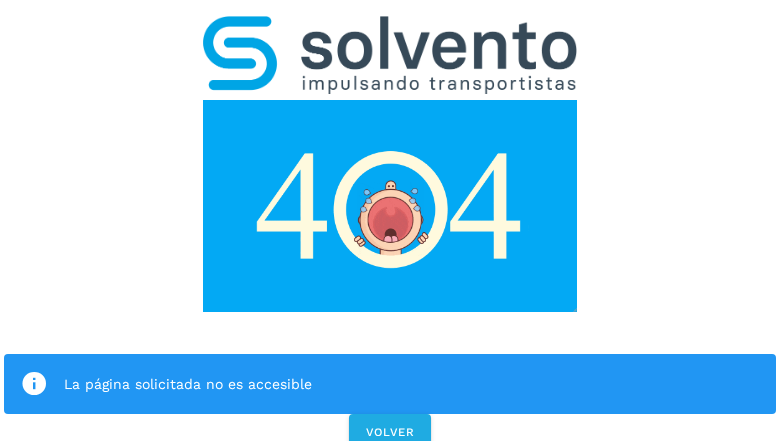 click at bounding box center [390, 206] 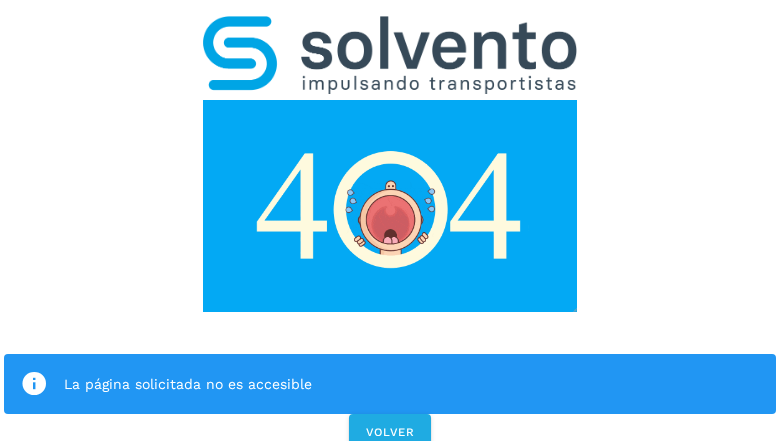 click at bounding box center (390, 206) 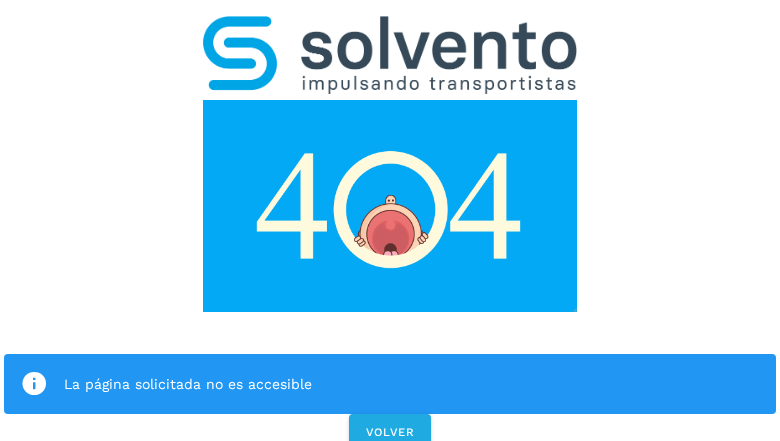 click at bounding box center [390, 55] 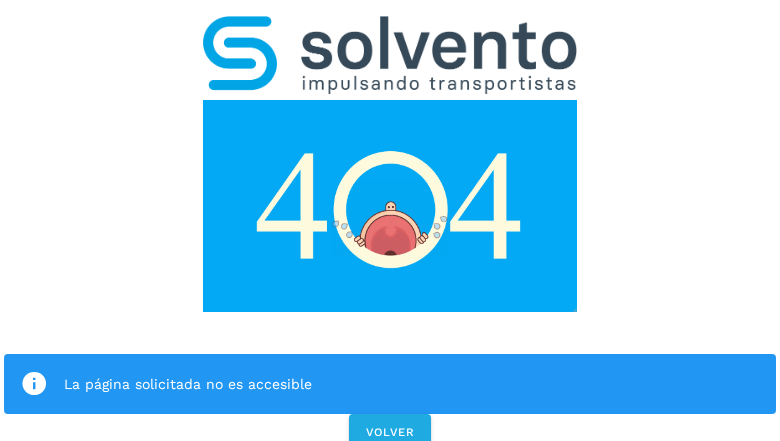 click at bounding box center [390, 206] 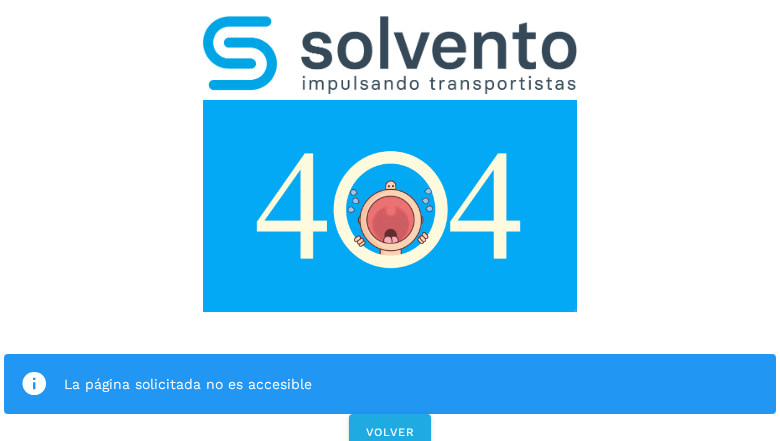 click on "La página solicitada no es accesible" 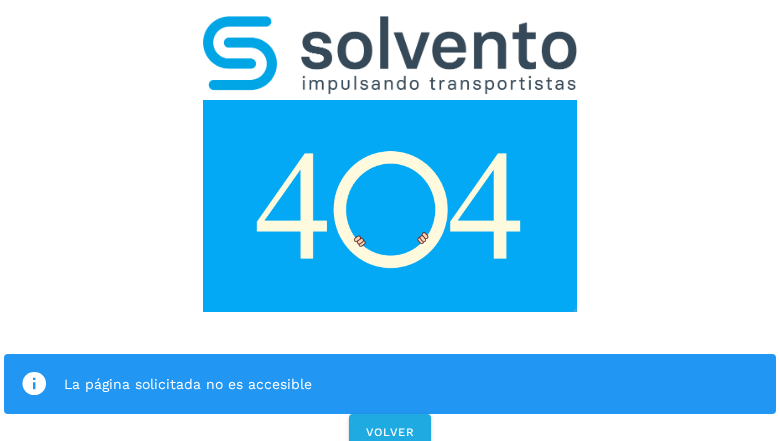 click on "La página solicitada no es accesible" 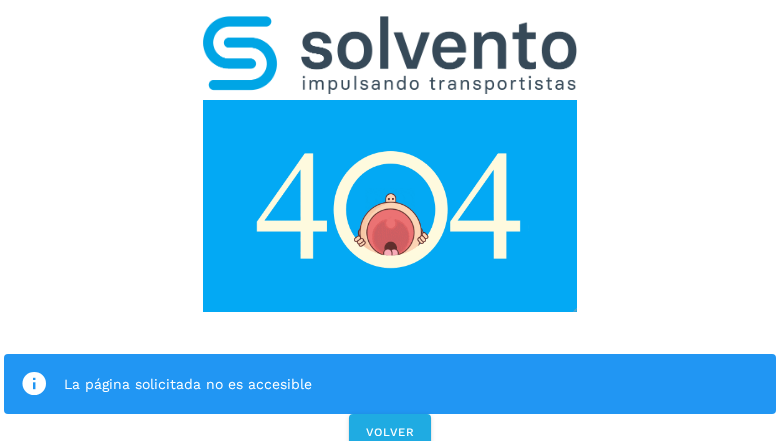 click at bounding box center [34, 384] 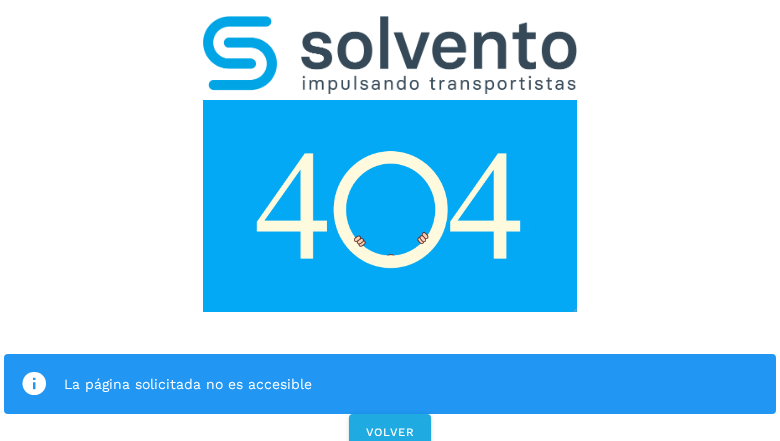click on "La página solicitada no es accesible" 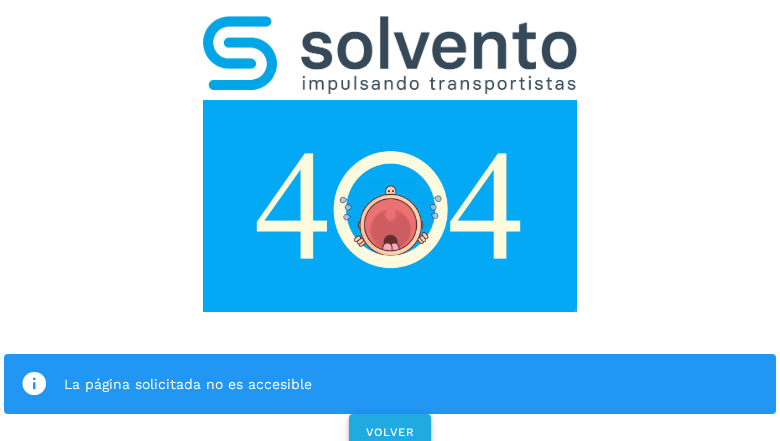 click on "VOLVER" 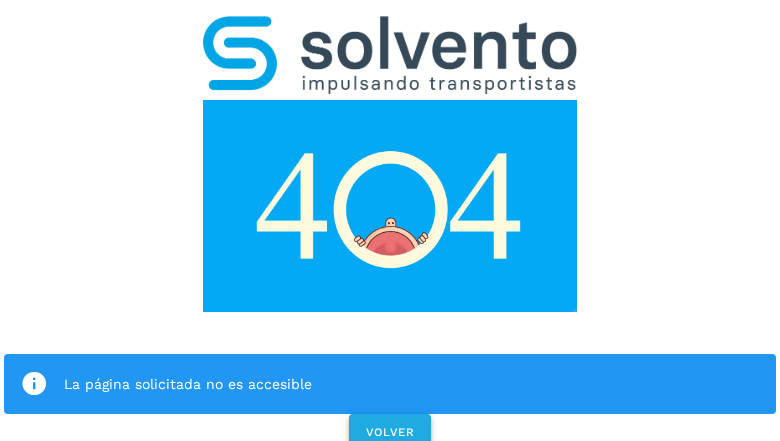 click on "VOLVER" 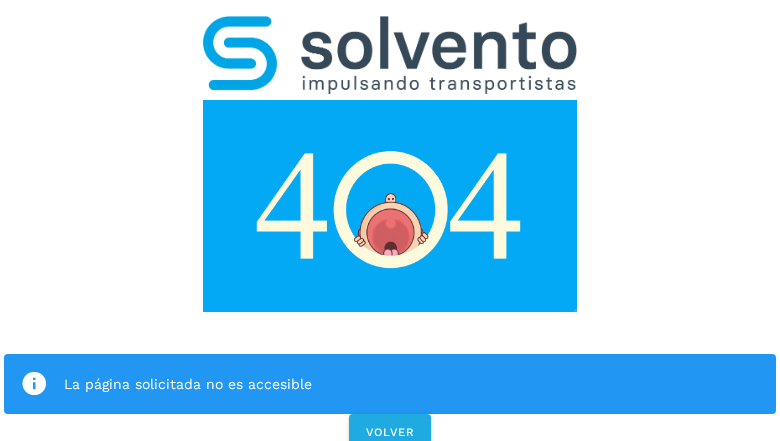 click on "La página solicitada no es accesible  VOLVER" at bounding box center [390, 227] 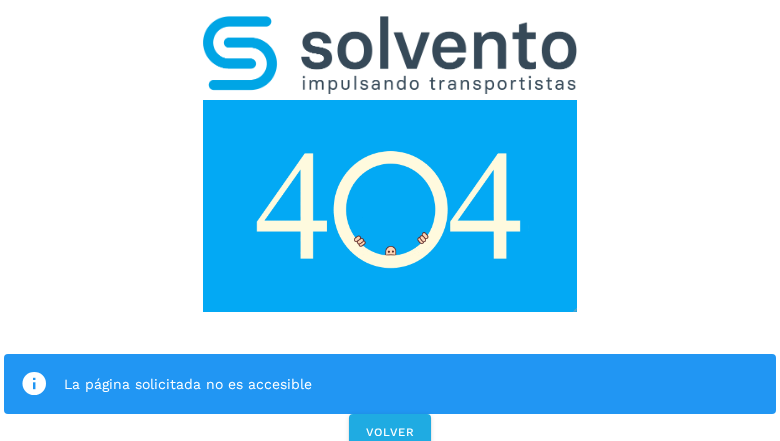 click on "La página solicitada no es accesible  VOLVER" at bounding box center [390, 227] 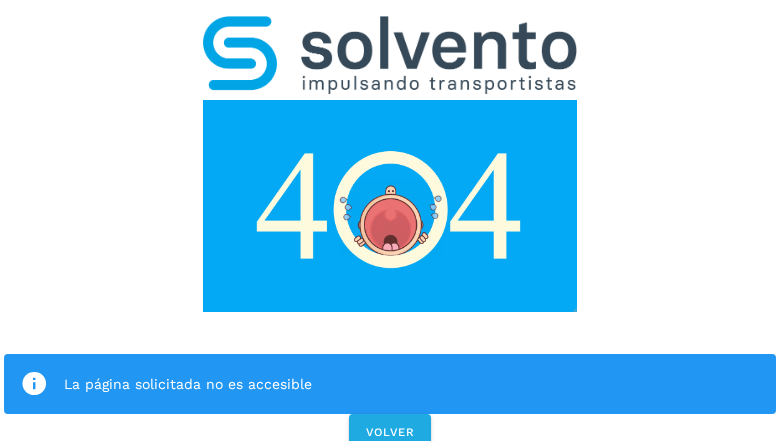 click on "La página solicitada no es accesible  VOLVER" at bounding box center [390, 227] 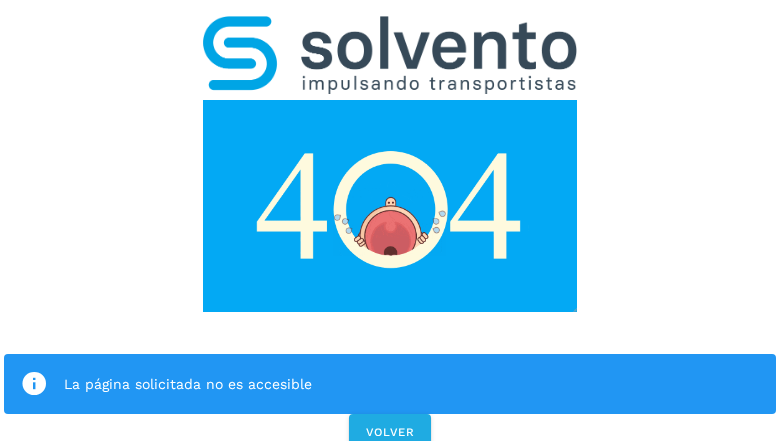 click on "La página solicitada no es accesible  VOLVER" at bounding box center (390, 227) 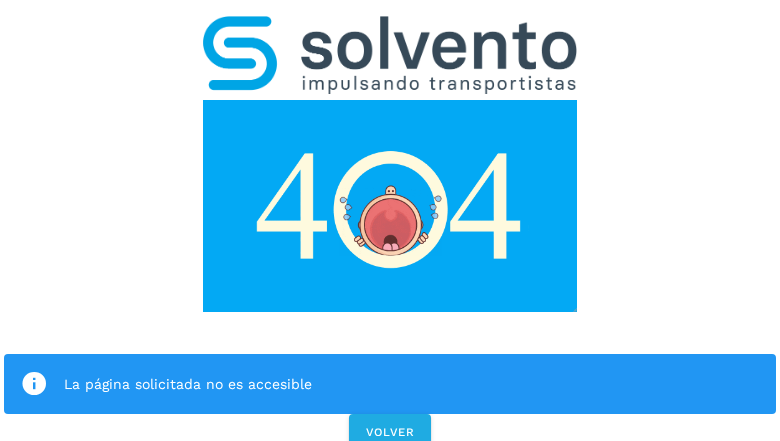 click on "La página solicitada no es accesible  VOLVER" at bounding box center (390, 227) 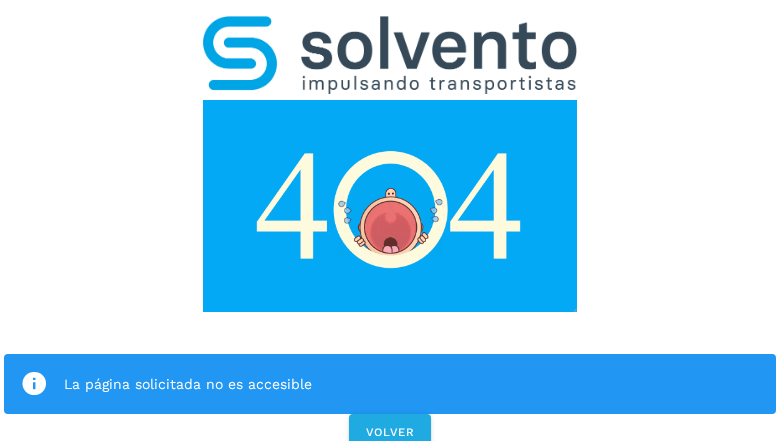 click on "La página solicitada no es accesible" at bounding box center [390, 384] 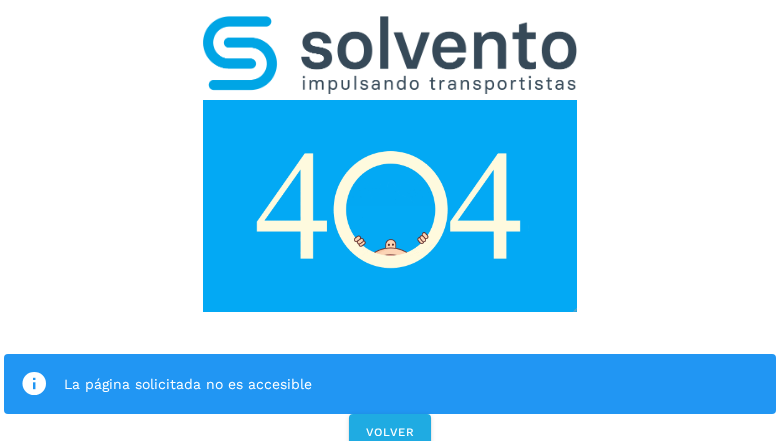 click at bounding box center [390, 206] 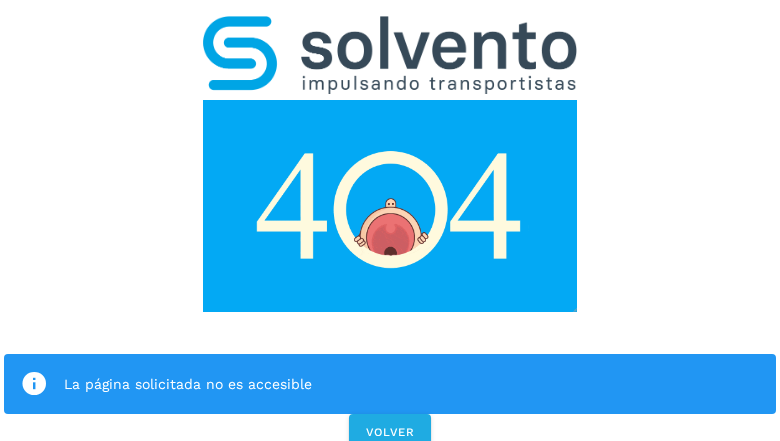 click at bounding box center (390, 206) 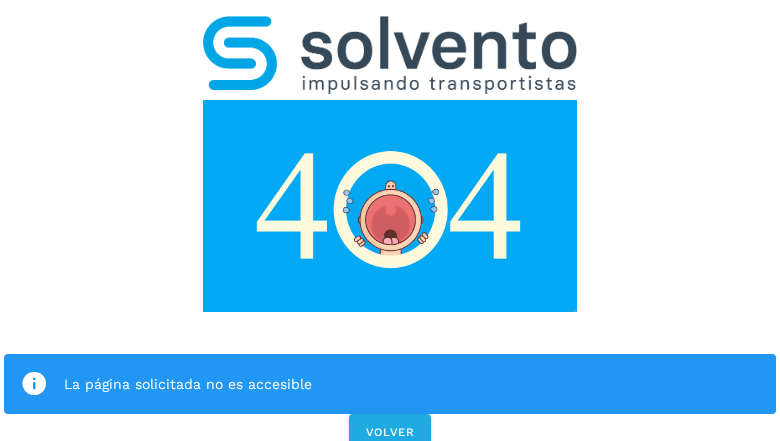 click at bounding box center (390, 55) 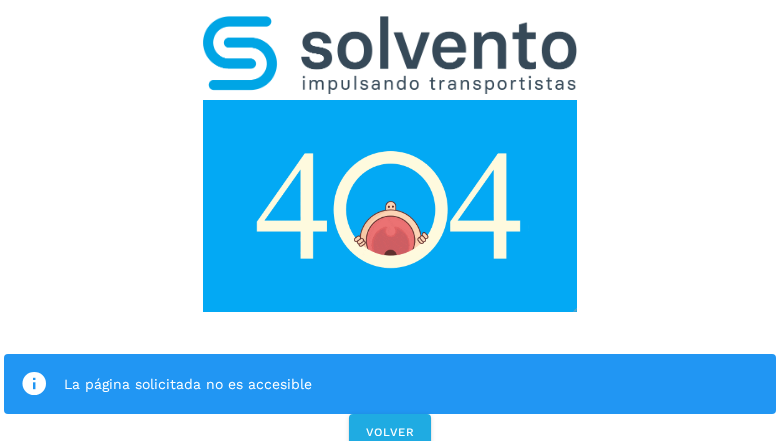 click at bounding box center [390, 206] 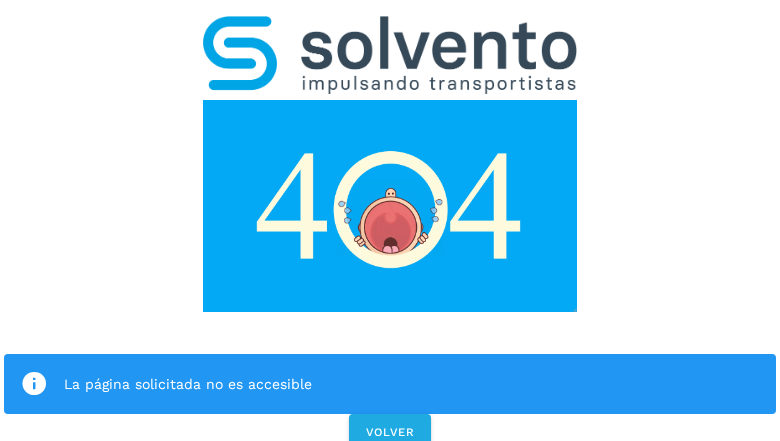 click on "La página solicitada no es accesible" 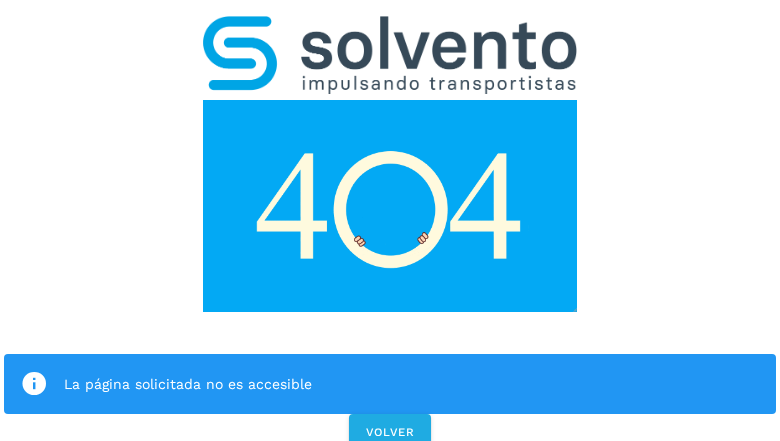 click on "La página solicitada no es accesible" 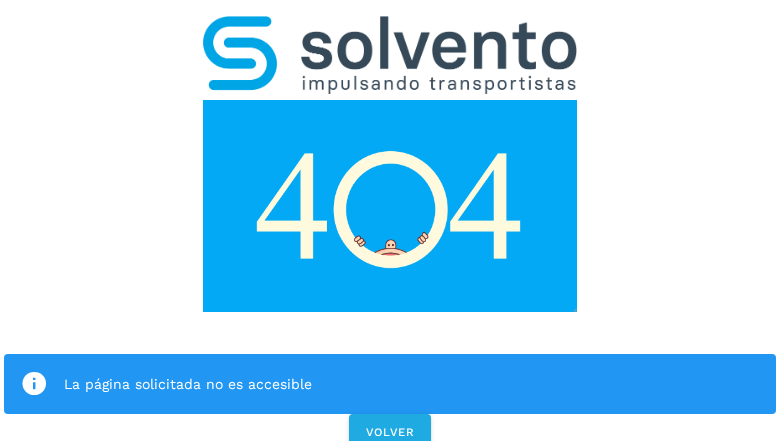 click at bounding box center [34, 384] 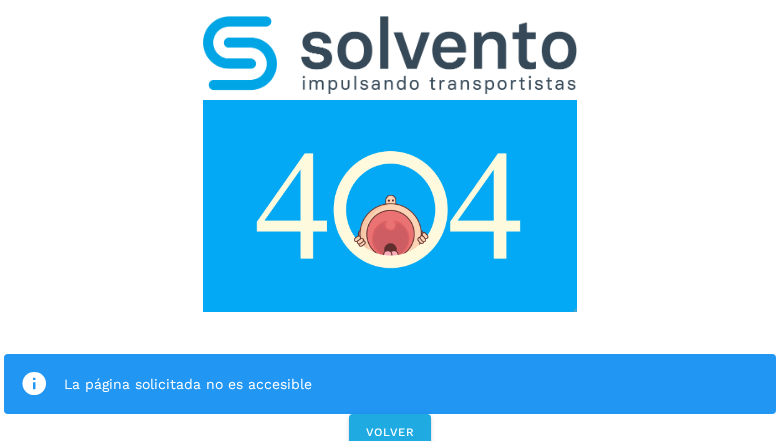 click on "La página solicitada no es accesible" 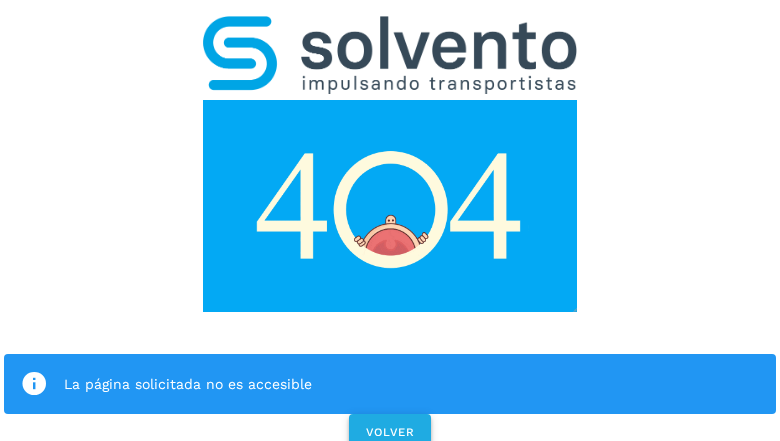 click on "VOLVER" 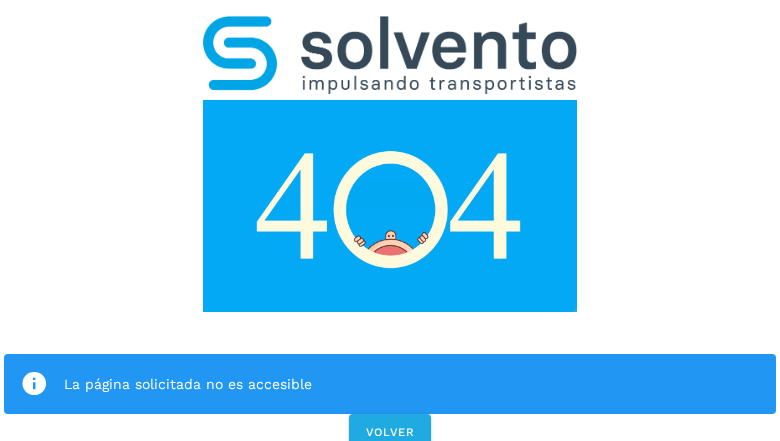 scroll, scrollTop: 0, scrollLeft: 0, axis: both 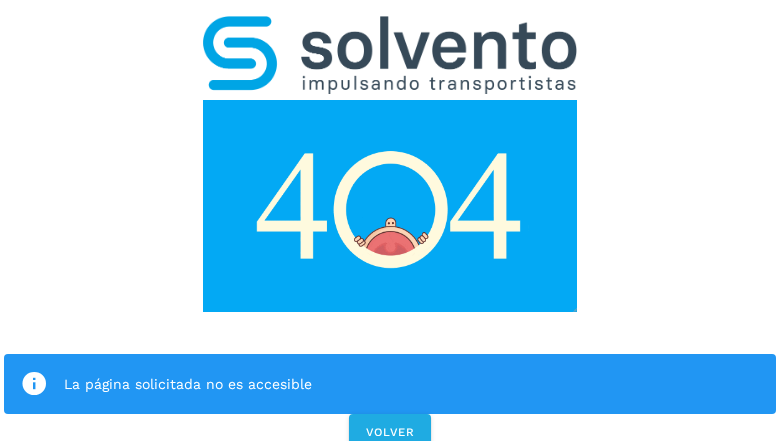 click on "La página solicitada no es accesible  VOLVER" at bounding box center (390, 227) 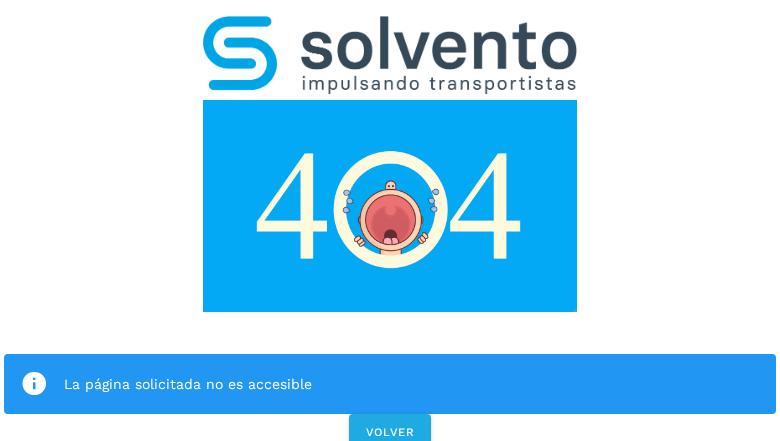 click on "La página solicitada no es accesible  VOLVER" at bounding box center [390, 227] 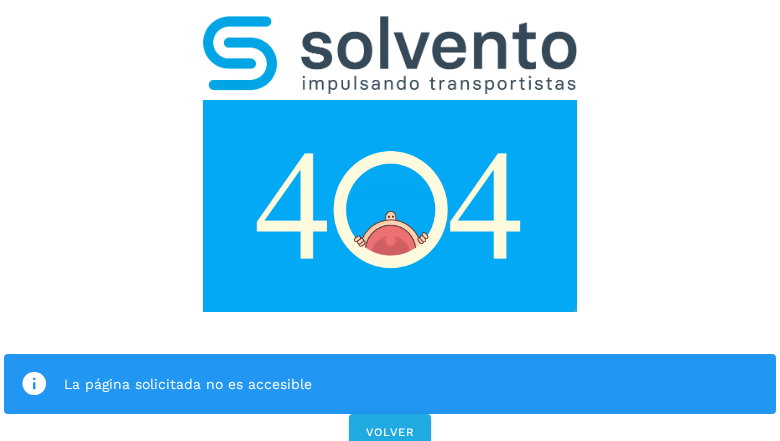 click on "La página solicitada no es accesible  VOLVER" at bounding box center (390, 227) 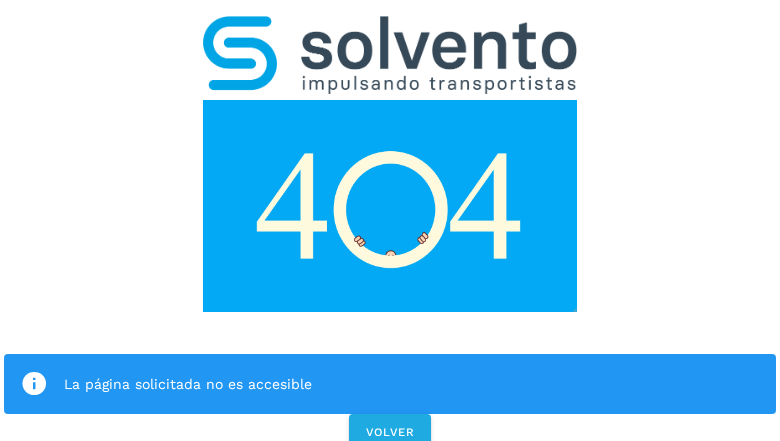 click on "La página solicitada no es accesible  VOLVER" at bounding box center (390, 227) 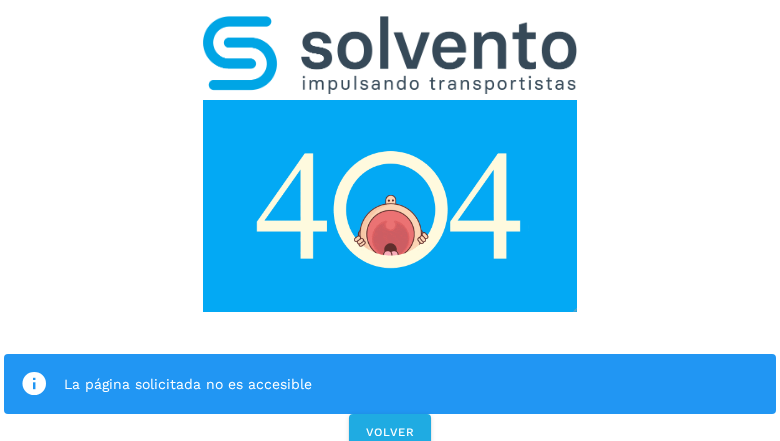 click on "La página solicitada no es accesible  VOLVER" at bounding box center [390, 227] 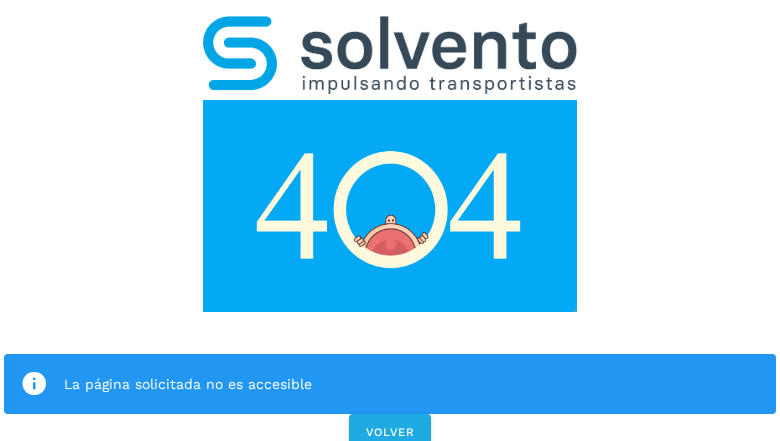 click on "La página solicitada no es accesible" at bounding box center [390, 384] 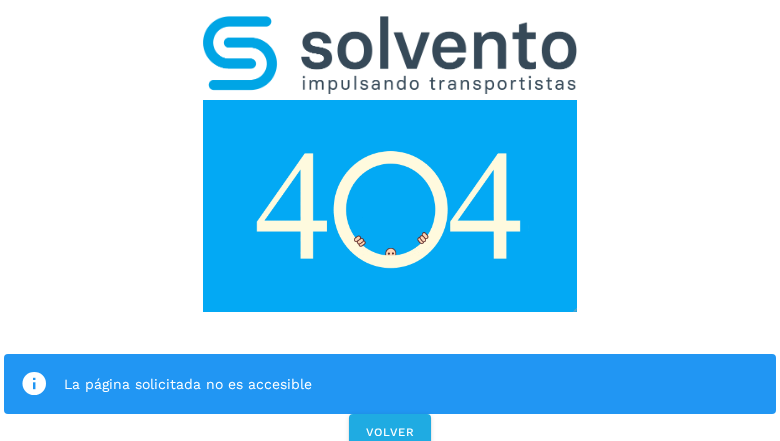click at bounding box center (390, 206) 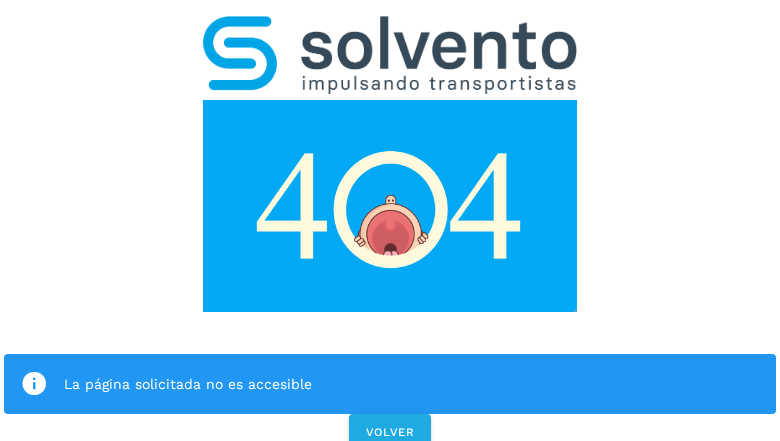 click at bounding box center [390, 206] 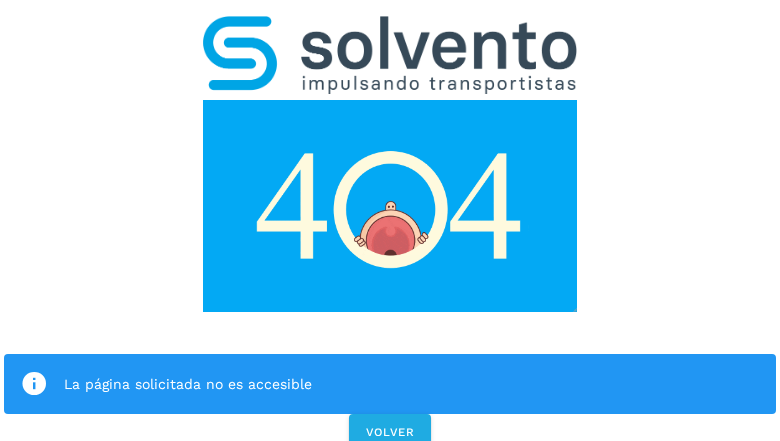 click at bounding box center (390, 55) 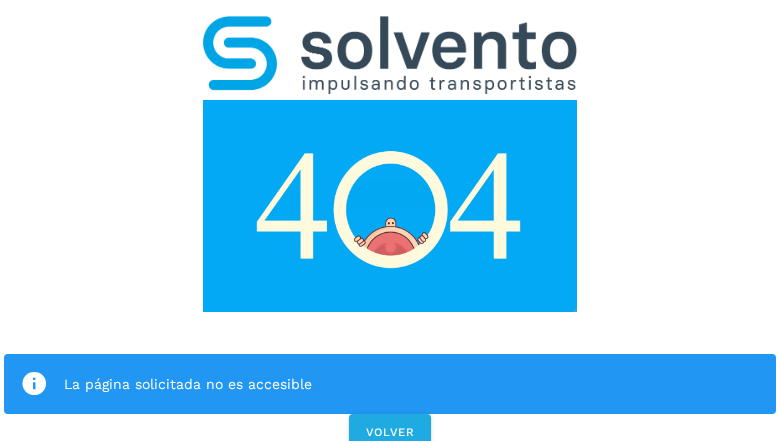 click at bounding box center (390, 206) 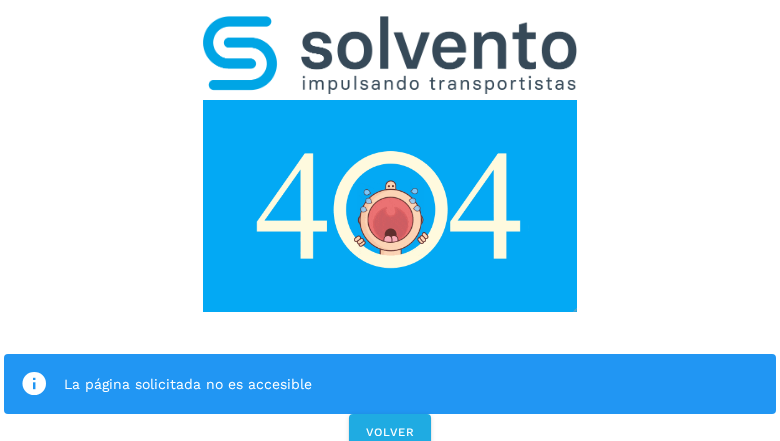 click on "La página solicitada no es accesible" 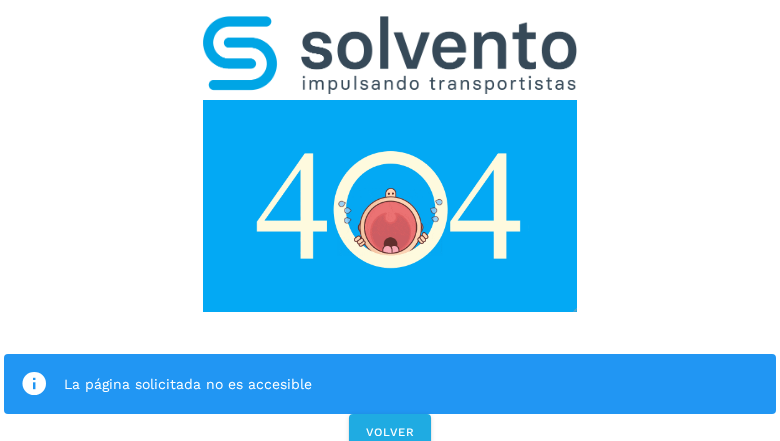 click on "La página solicitada no es accesible" 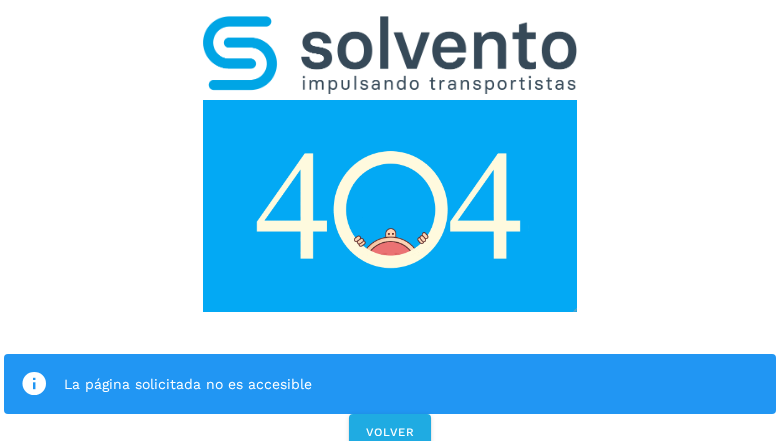 click at bounding box center (34, 384) 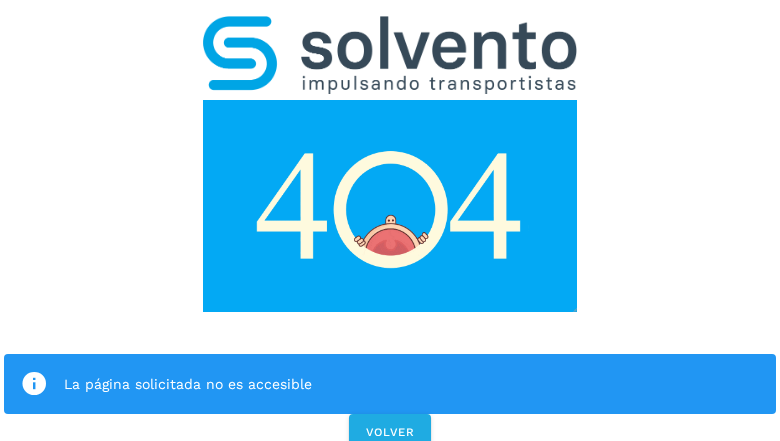click on "La página solicitada no es accesible" 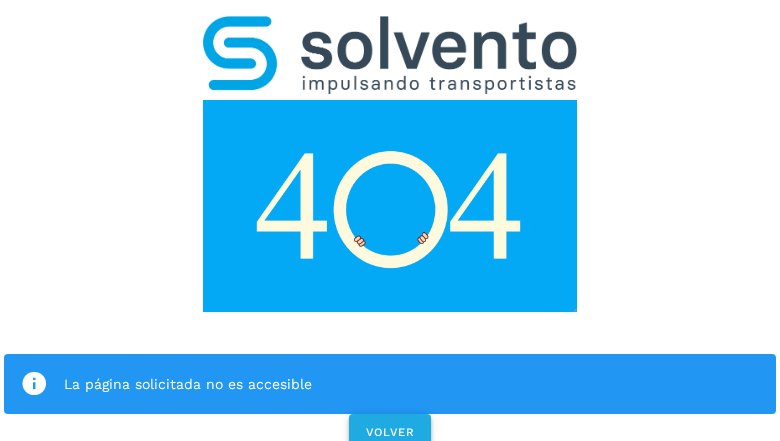 click on "VOLVER" 